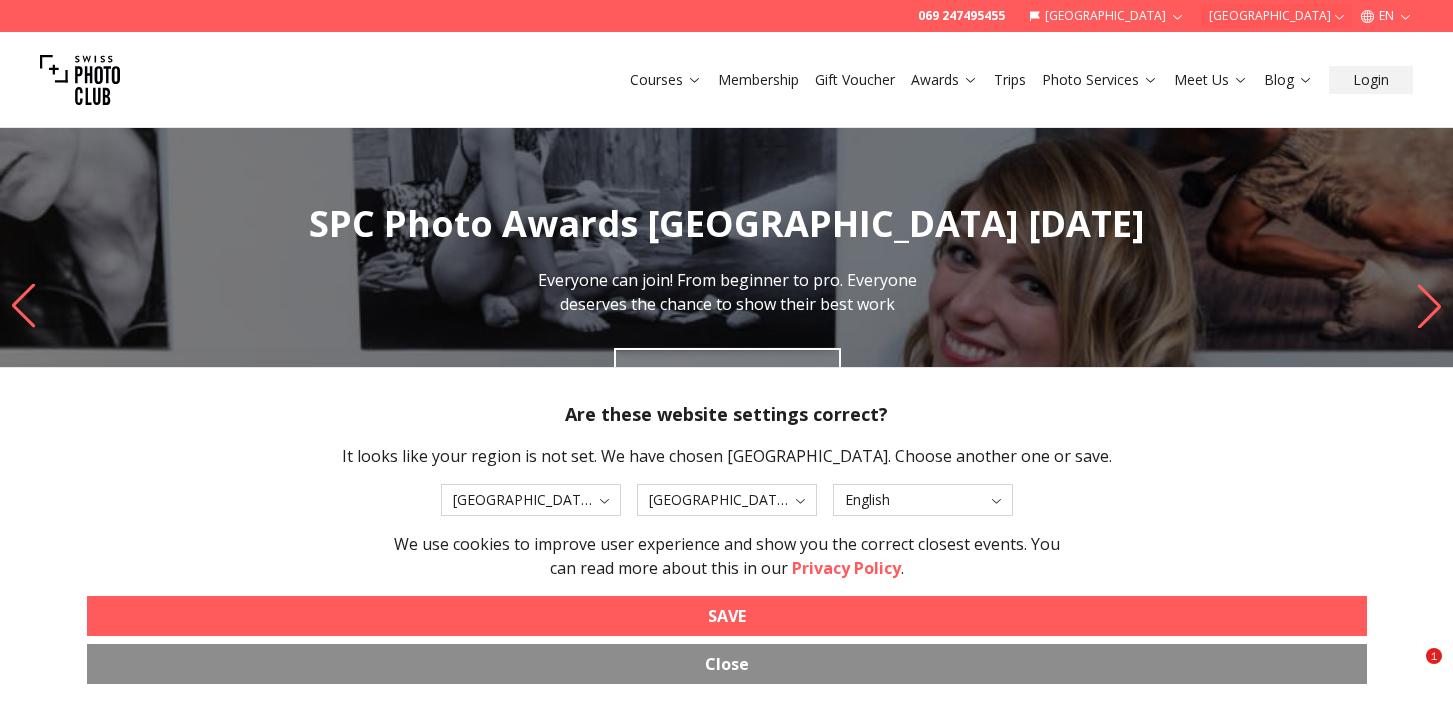 scroll, scrollTop: 0, scrollLeft: 0, axis: both 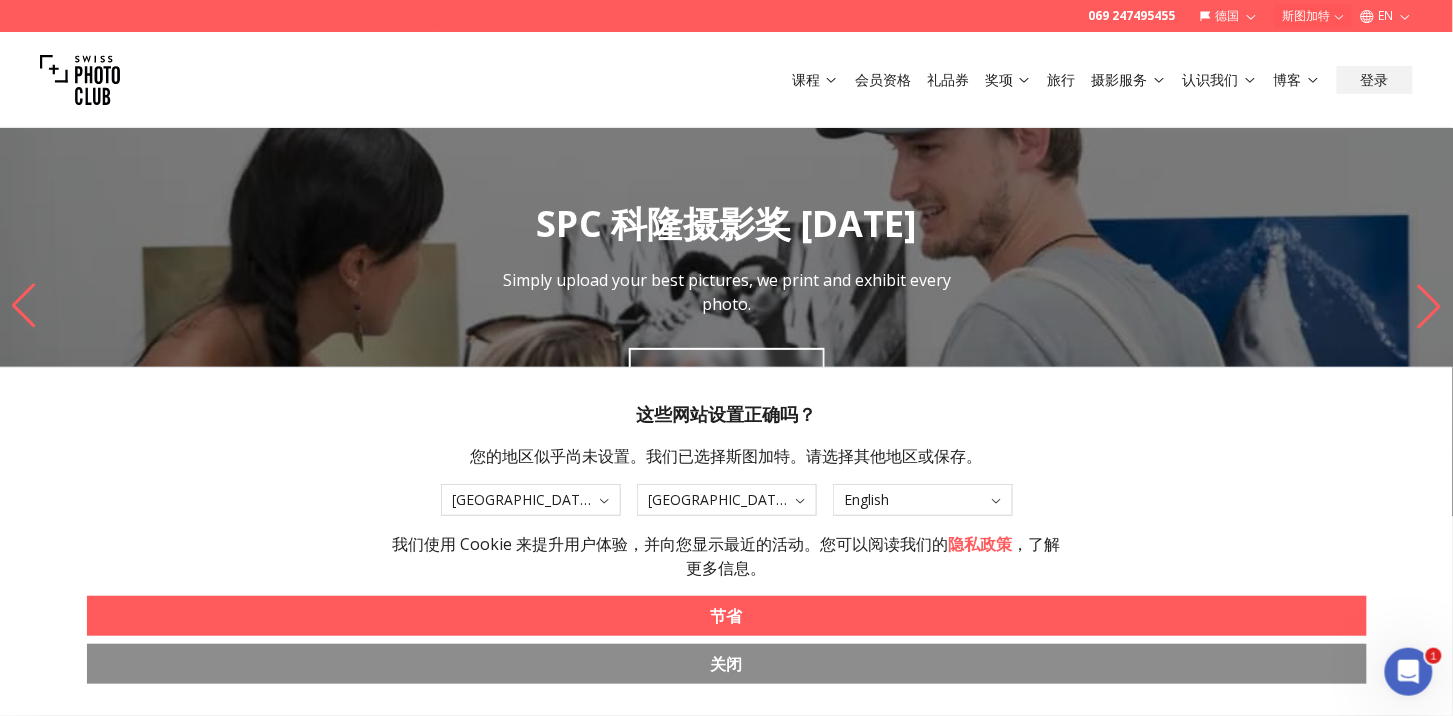 click 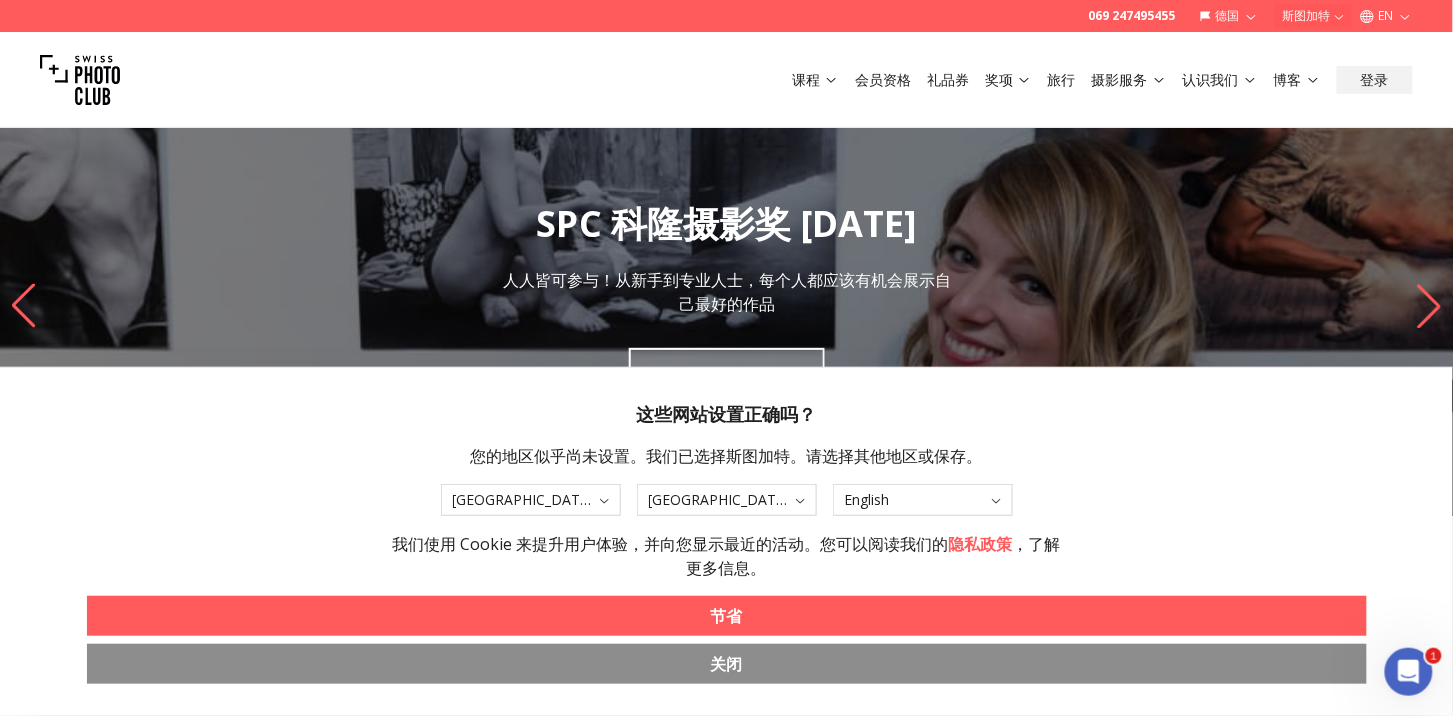 click 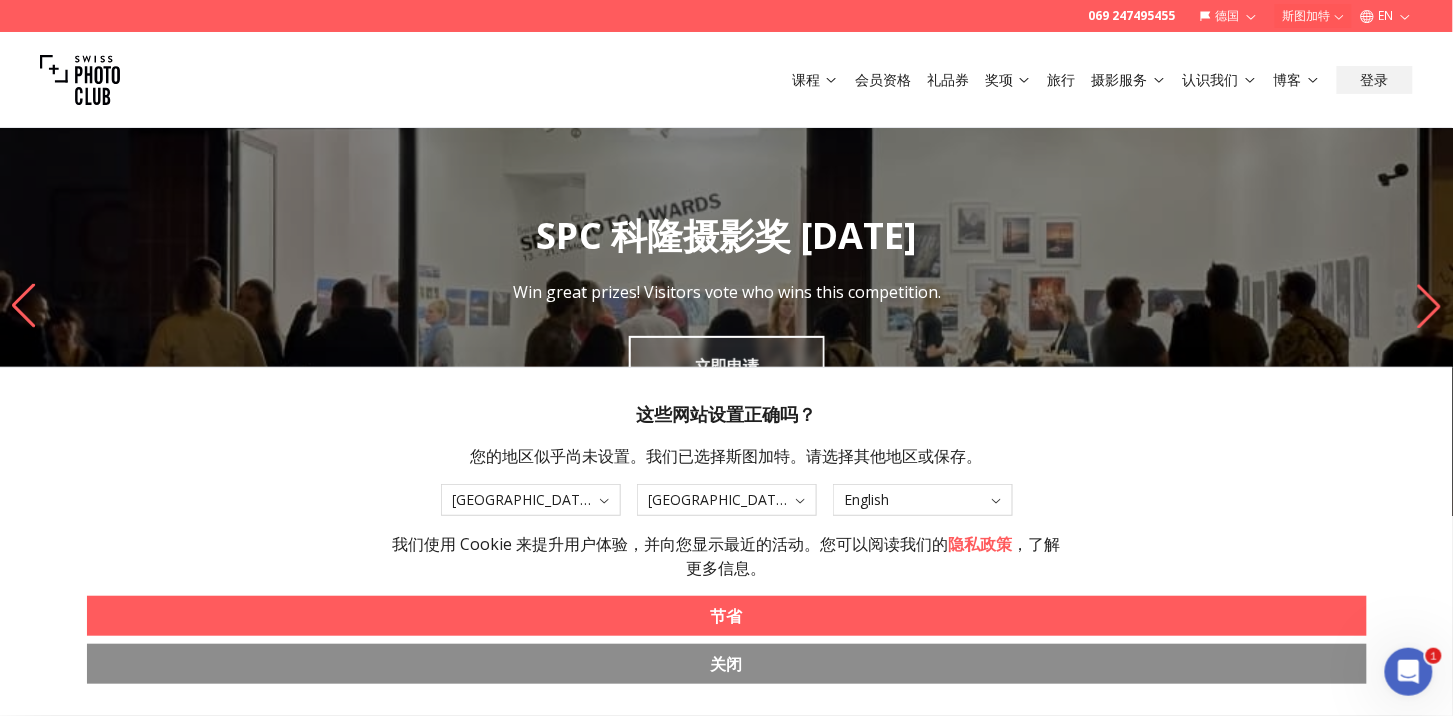 click 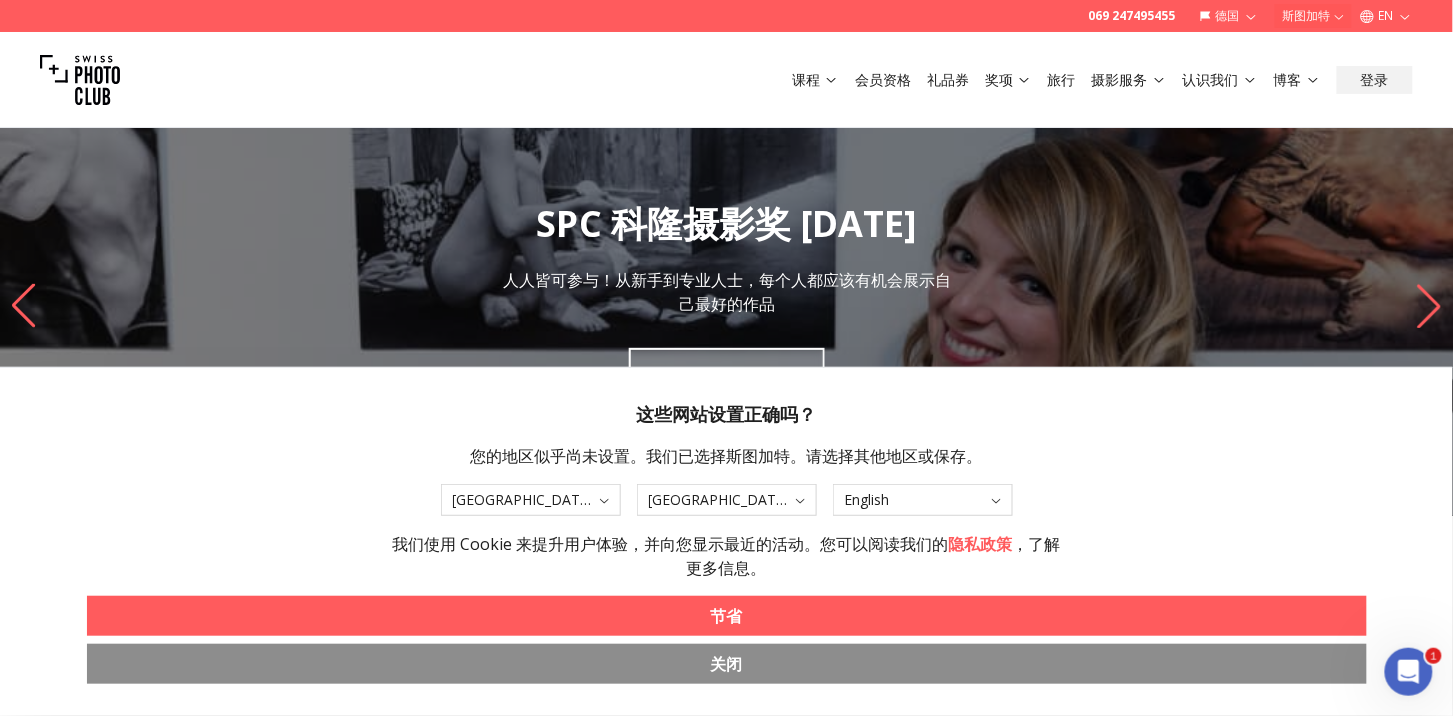 click 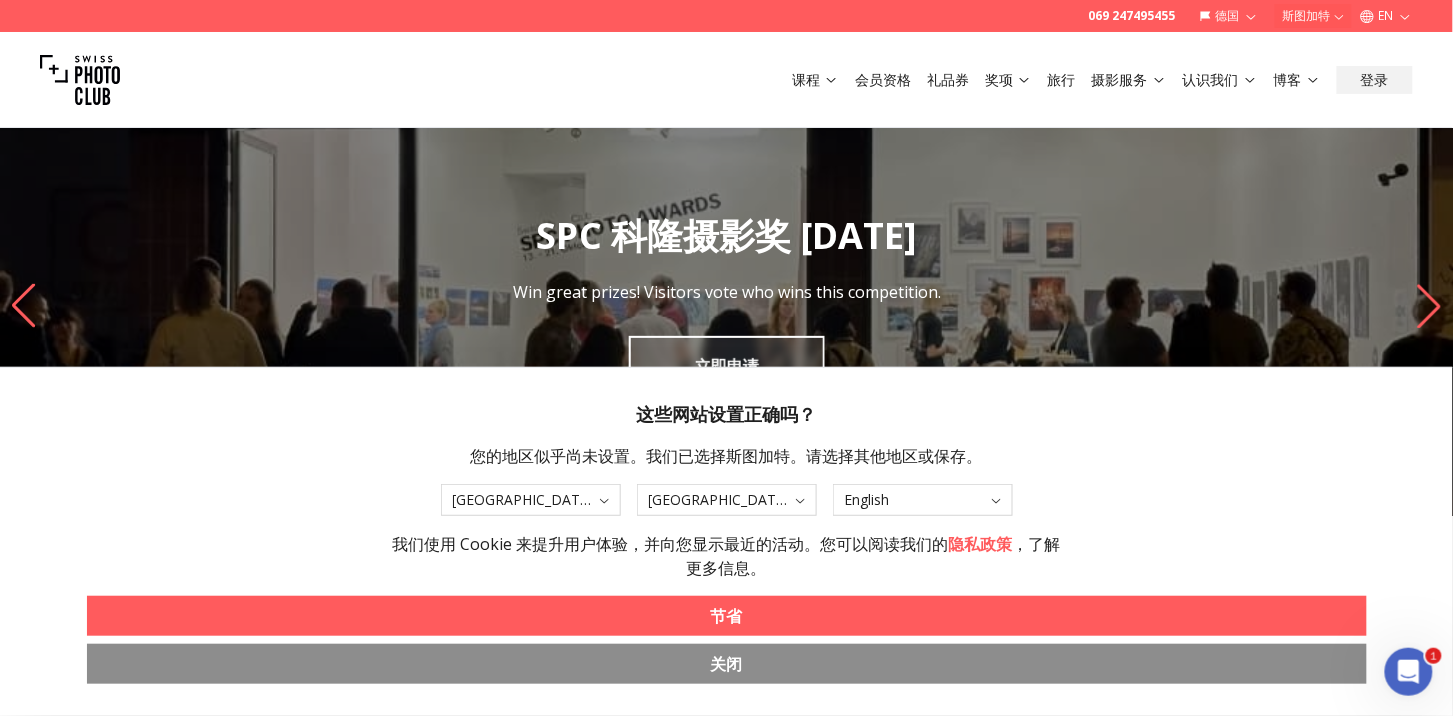 click 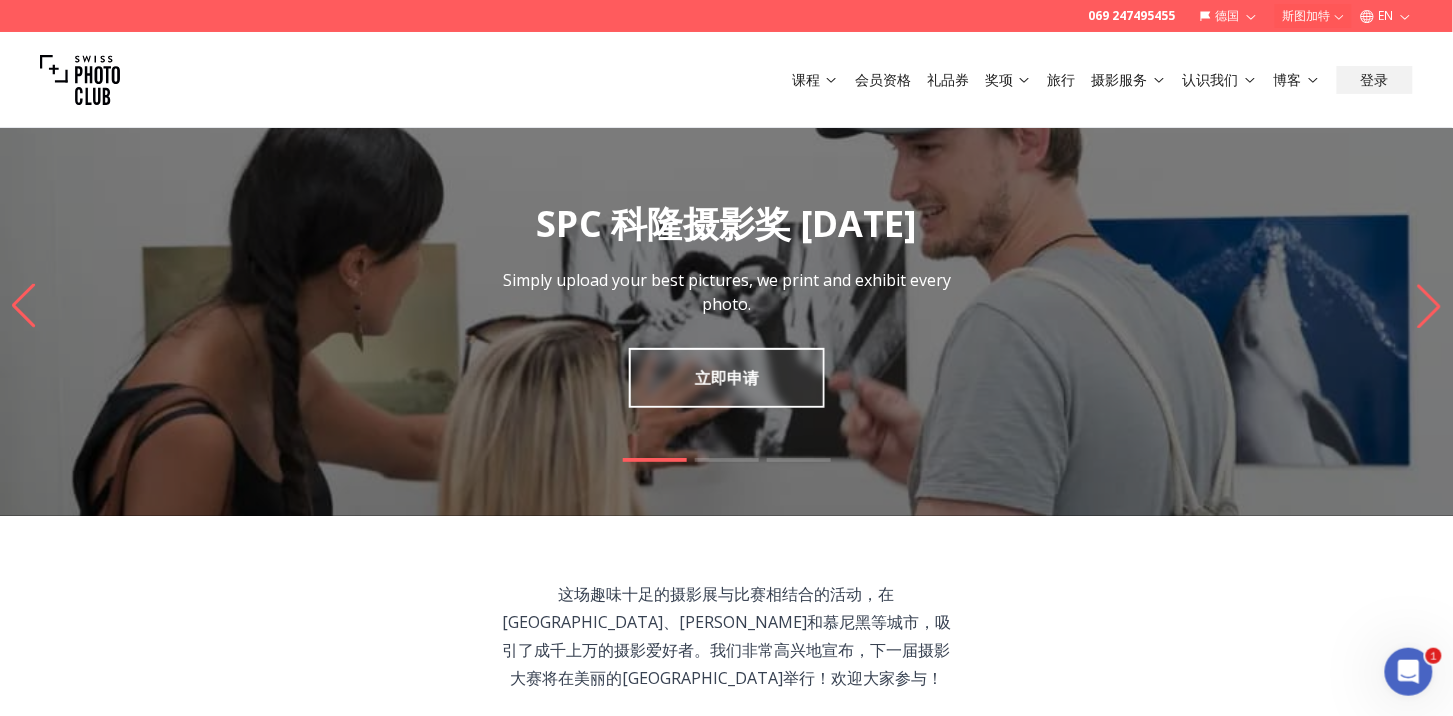 click on "SPC 科隆摄影奖 2025 年 11 月 Win great prizes! Visitors vote who wins this competition. 立即申请" at bounding box center (0, 0) 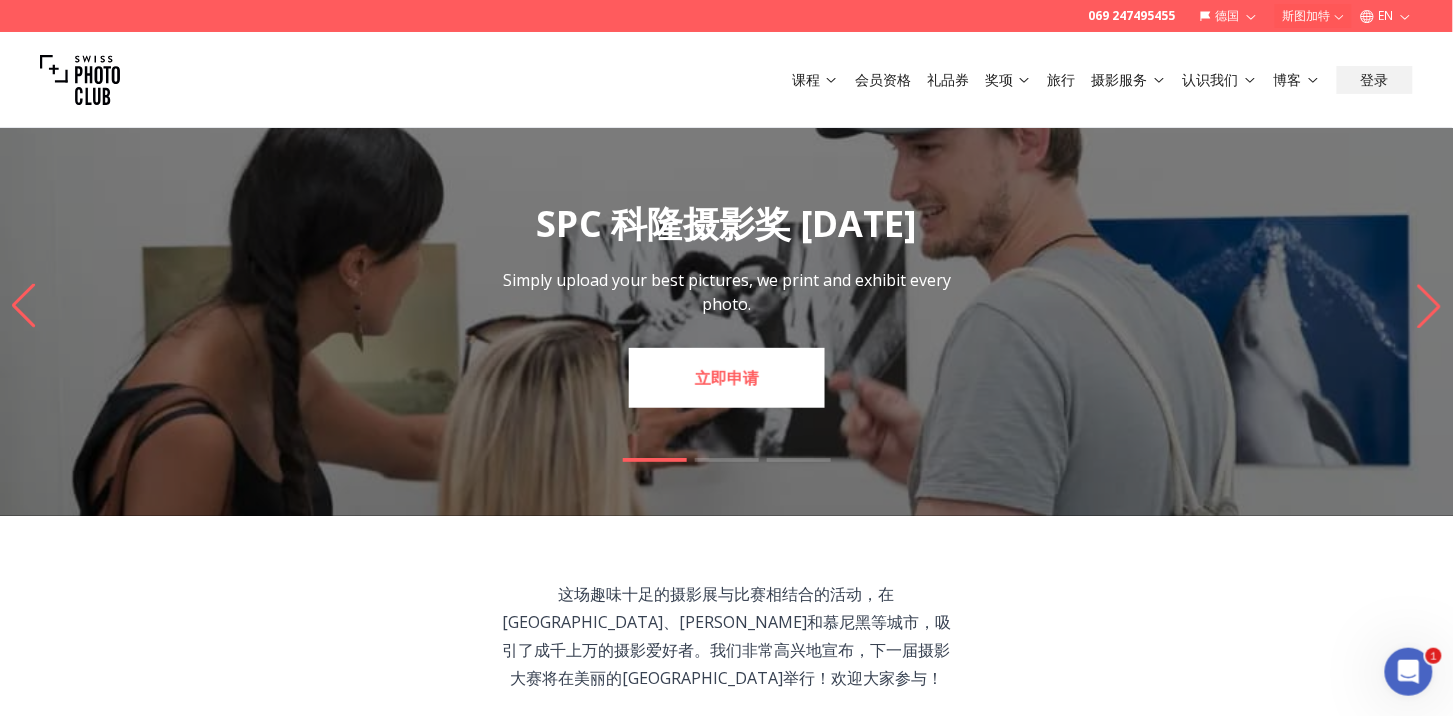 click on "立即申请" at bounding box center [727, 378] 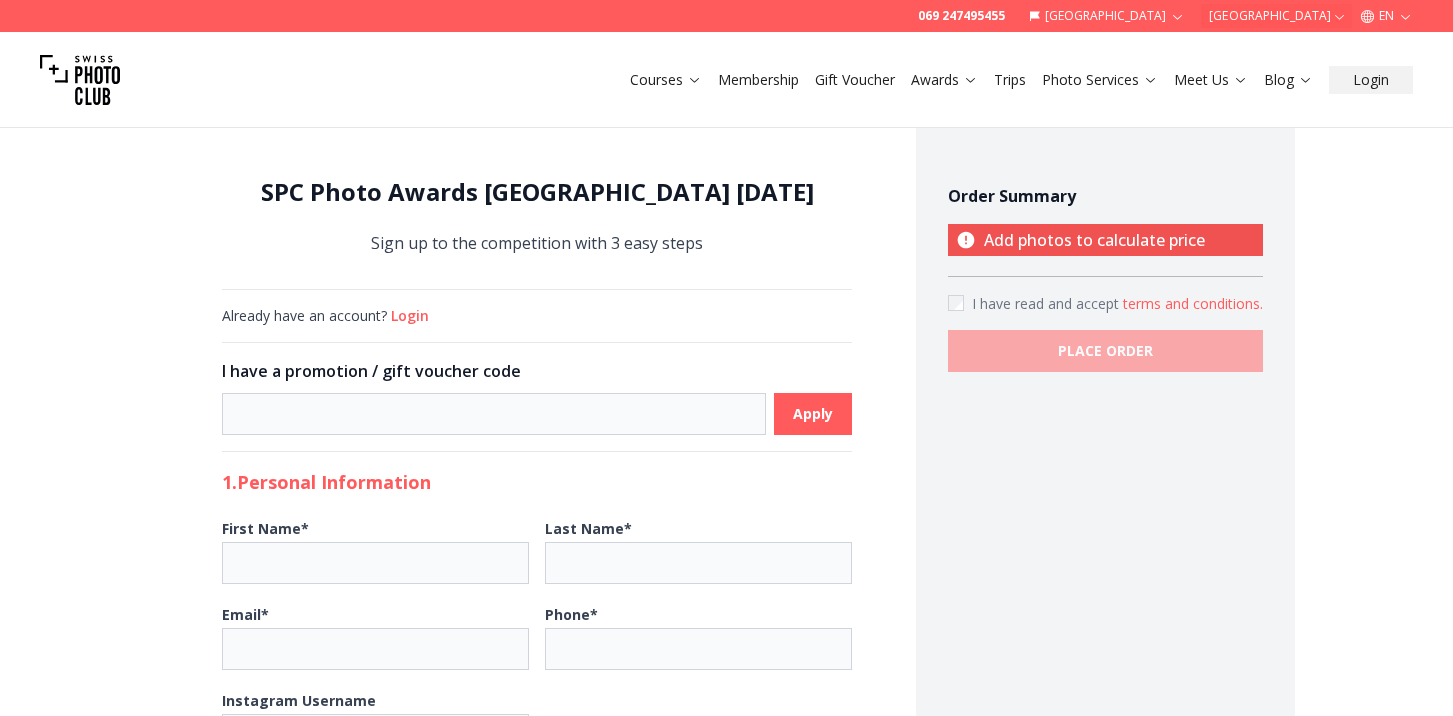 select on "*******" 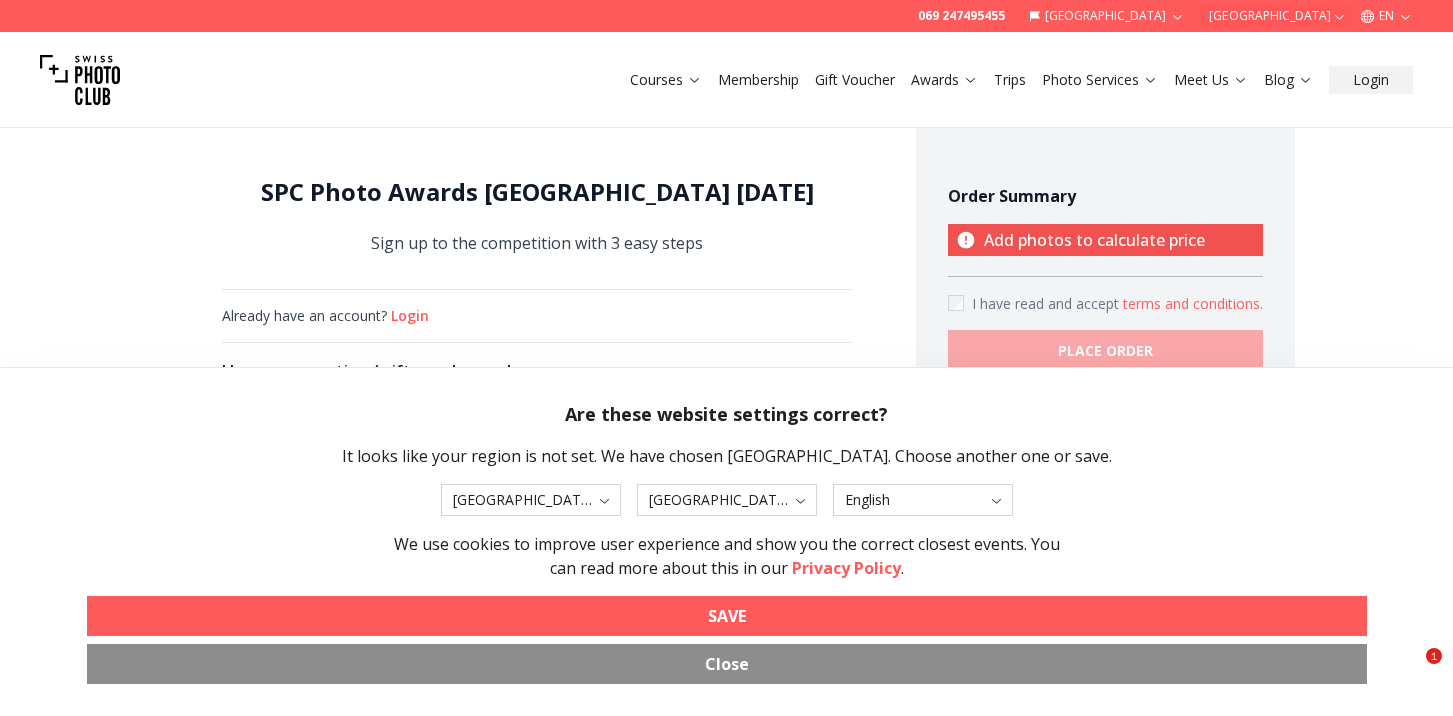 scroll, scrollTop: 0, scrollLeft: 0, axis: both 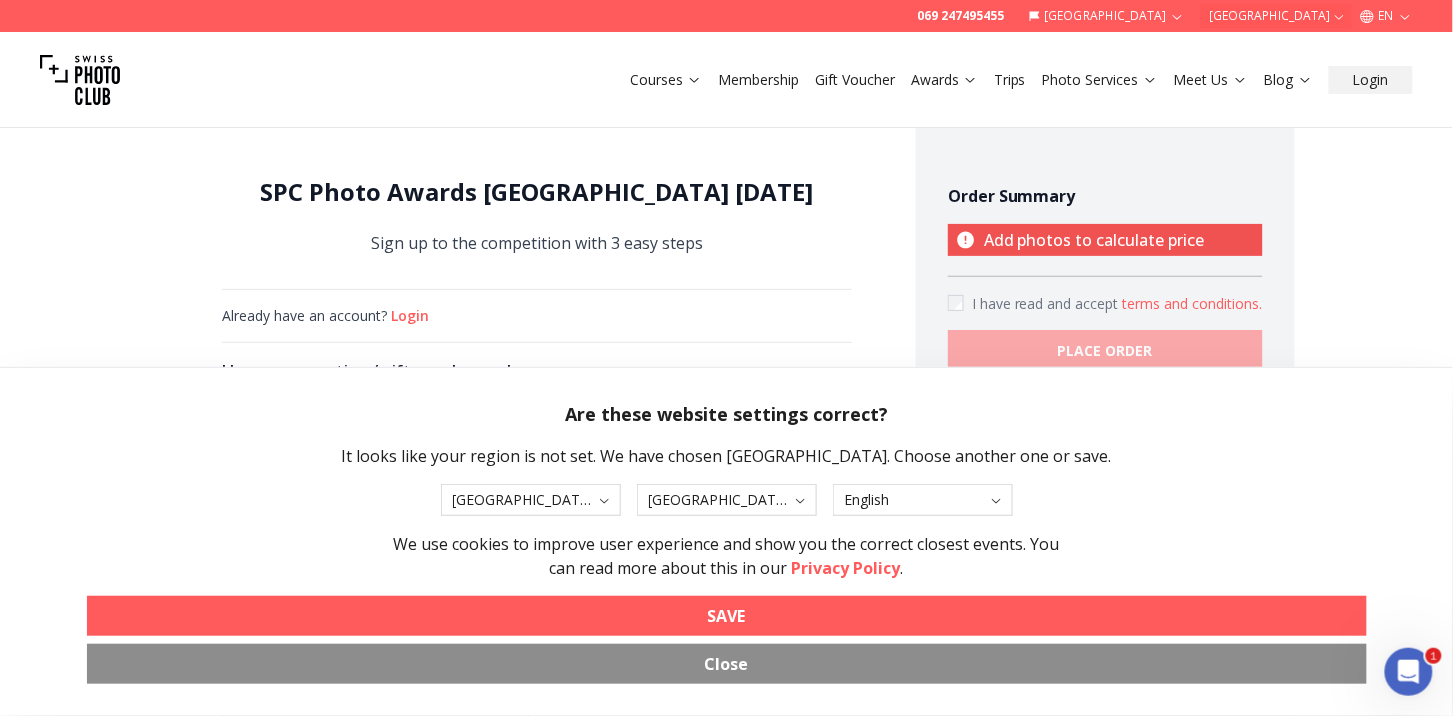 click on "Close" at bounding box center (727, 664) 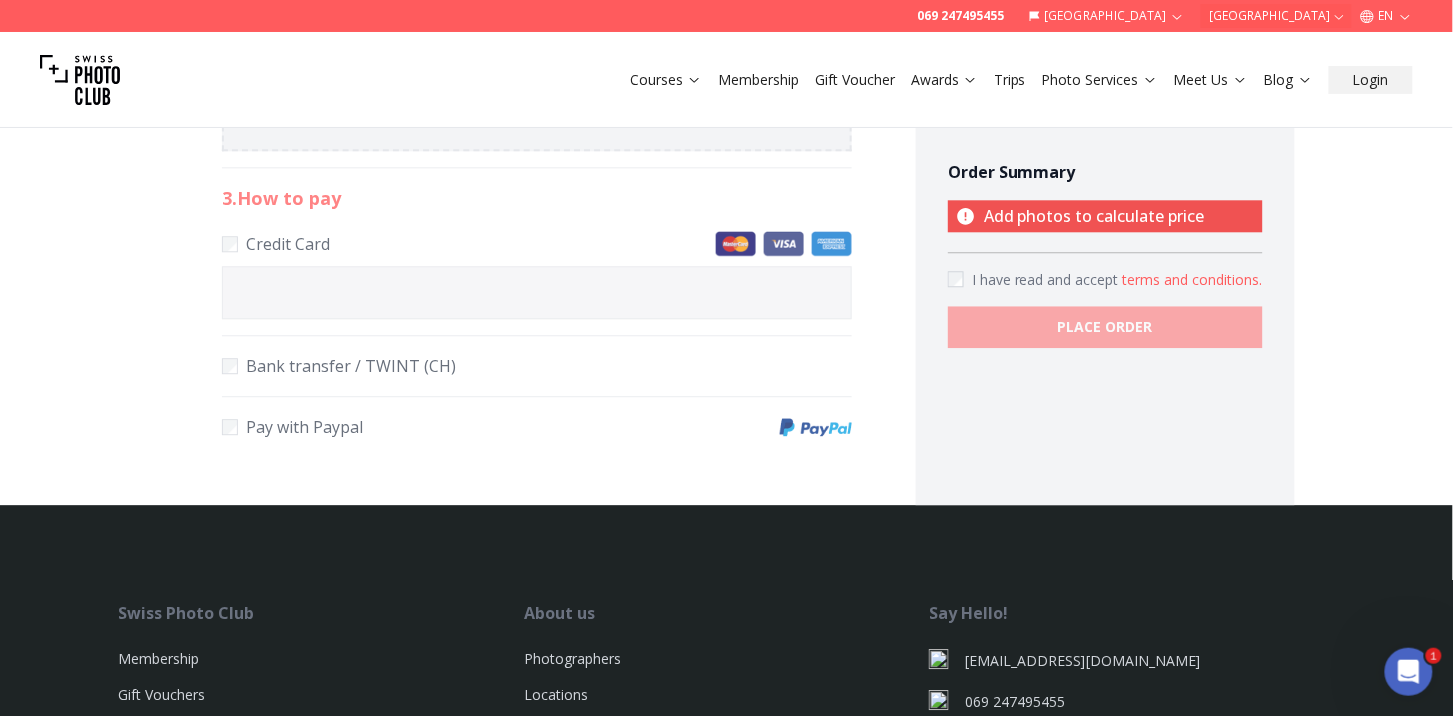 scroll, scrollTop: 1466, scrollLeft: 0, axis: vertical 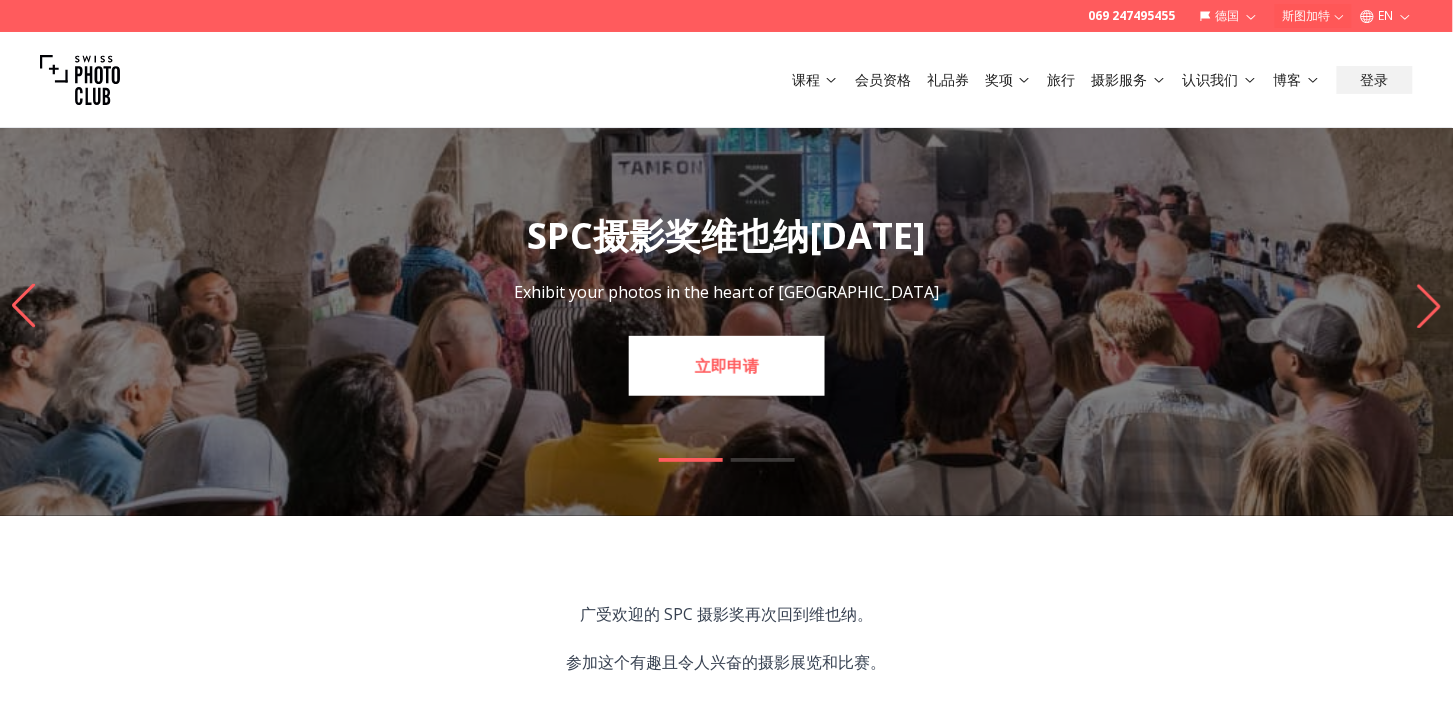 click on "立即申请" at bounding box center [727, 366] 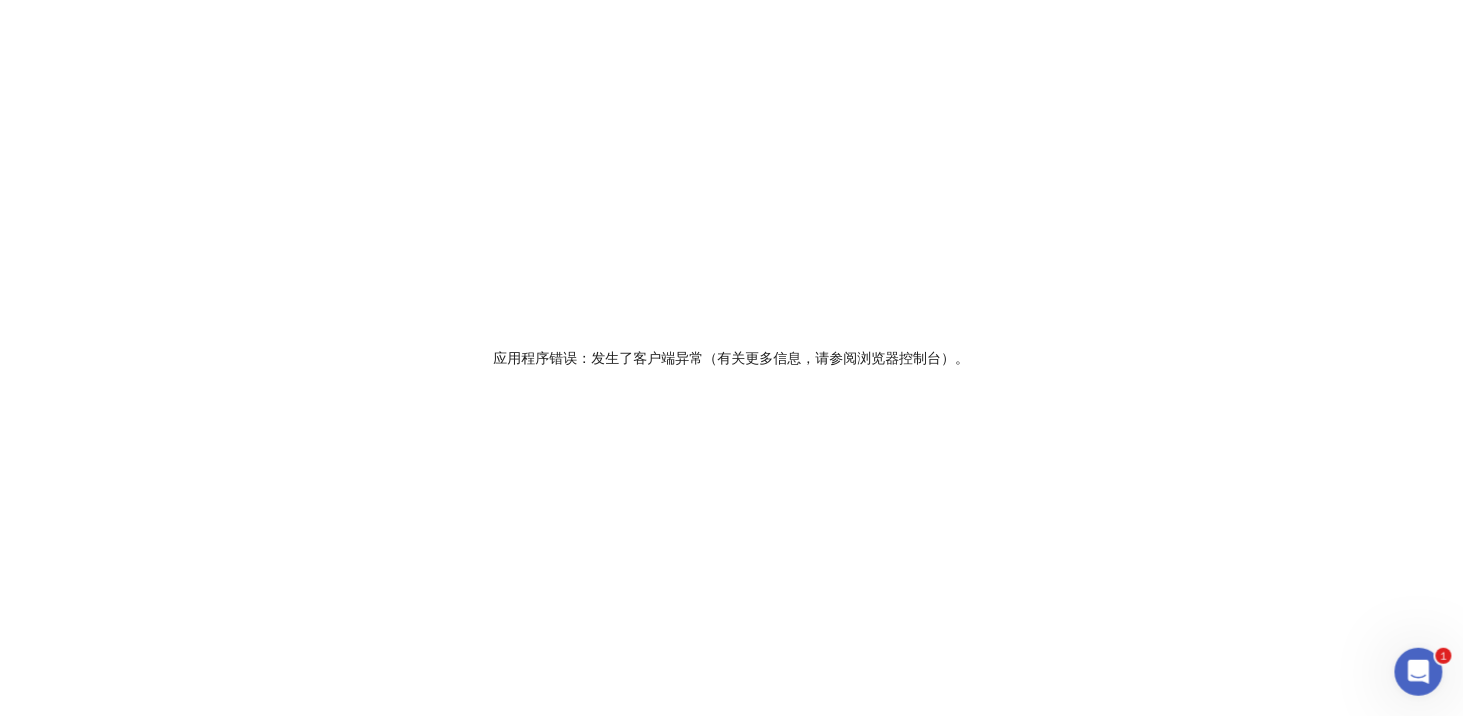 scroll, scrollTop: 0, scrollLeft: 0, axis: both 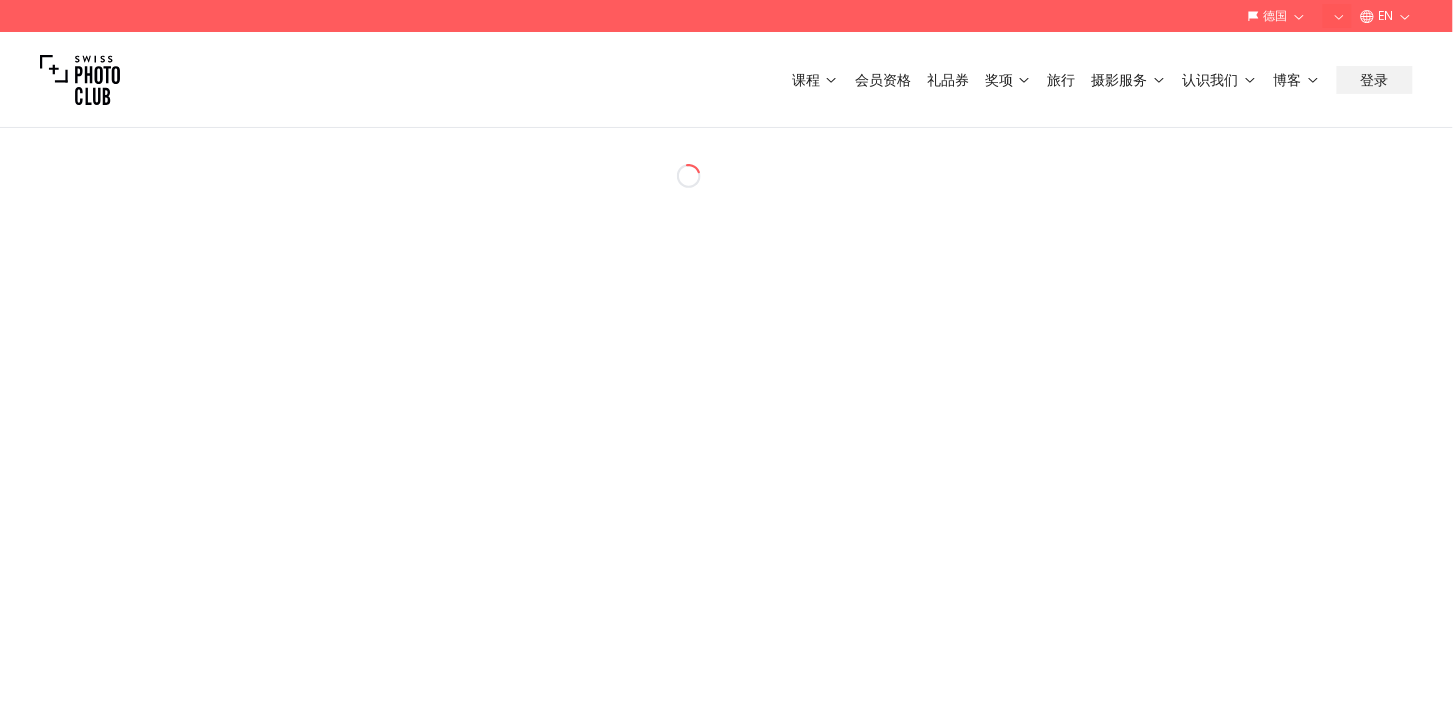 select on "*******" 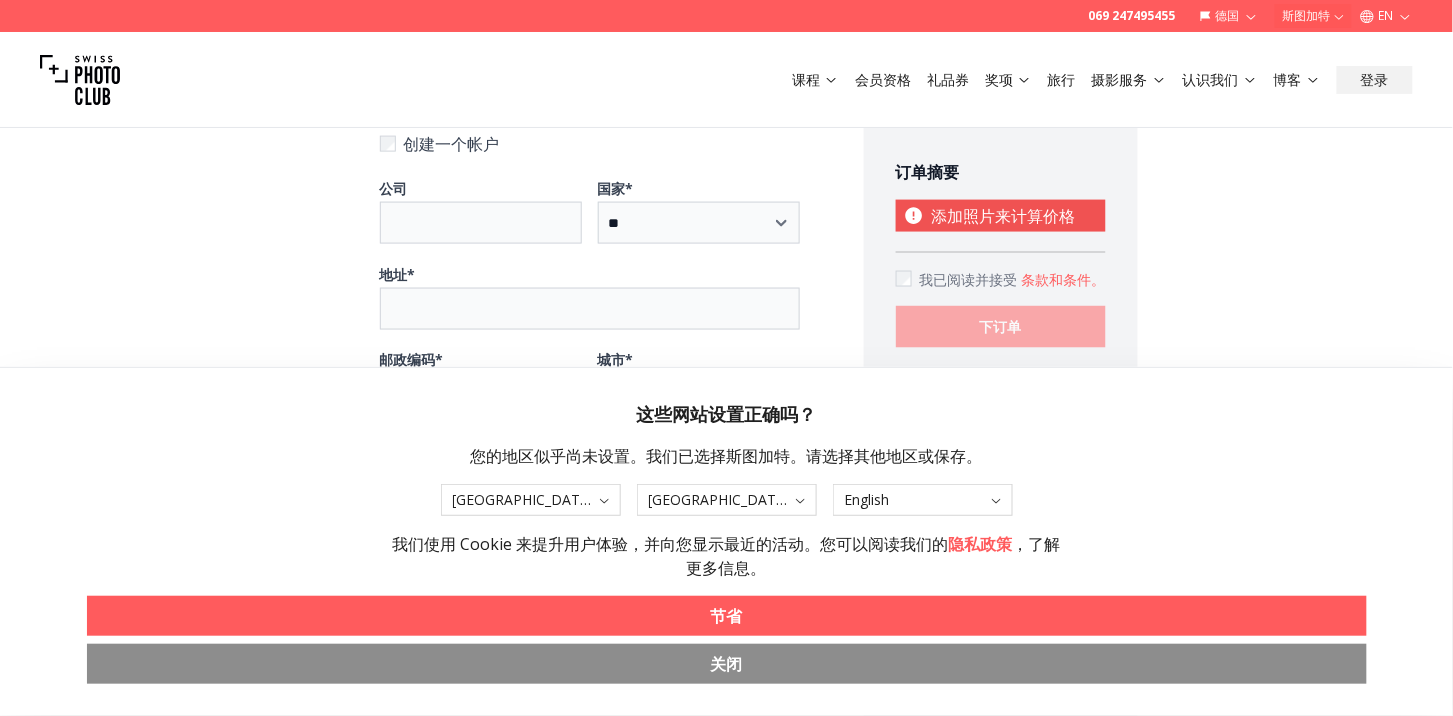 scroll, scrollTop: 733, scrollLeft: 0, axis: vertical 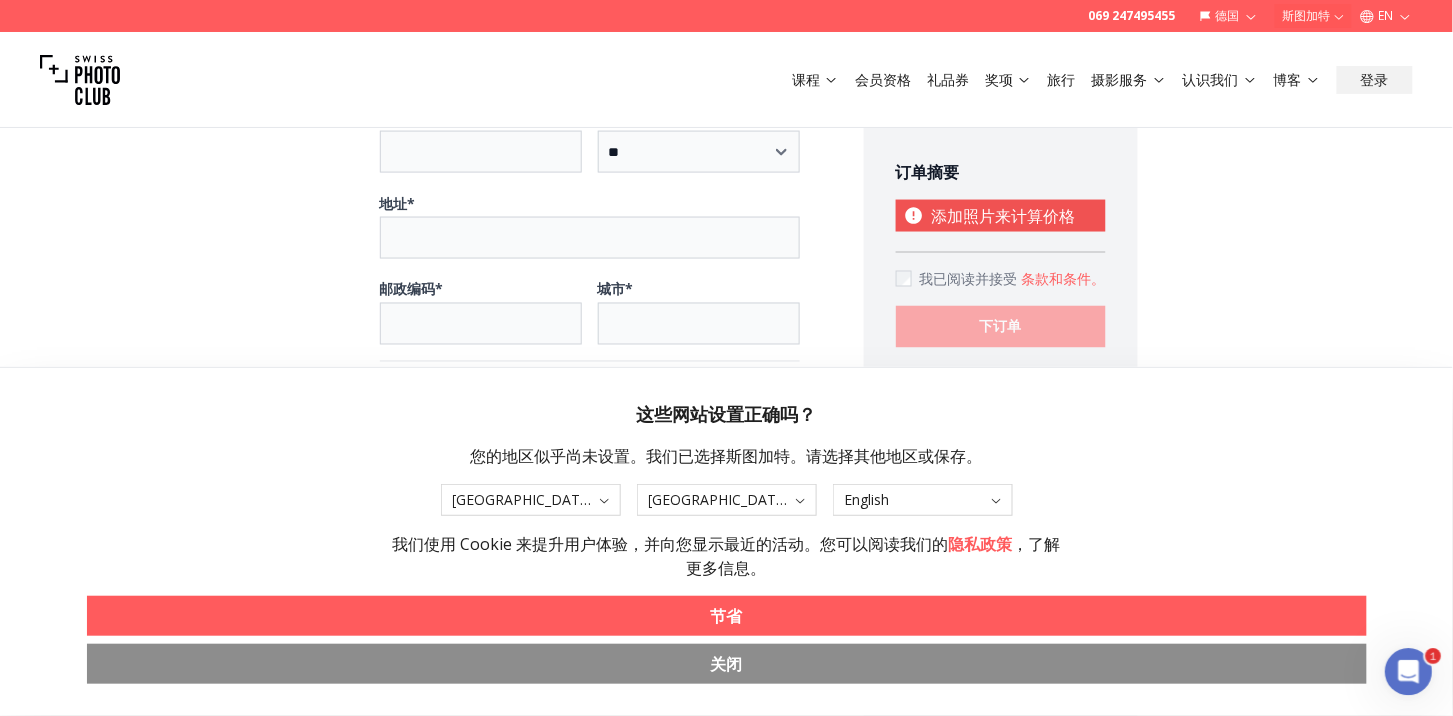 click on "**********" at bounding box center (726, 449) 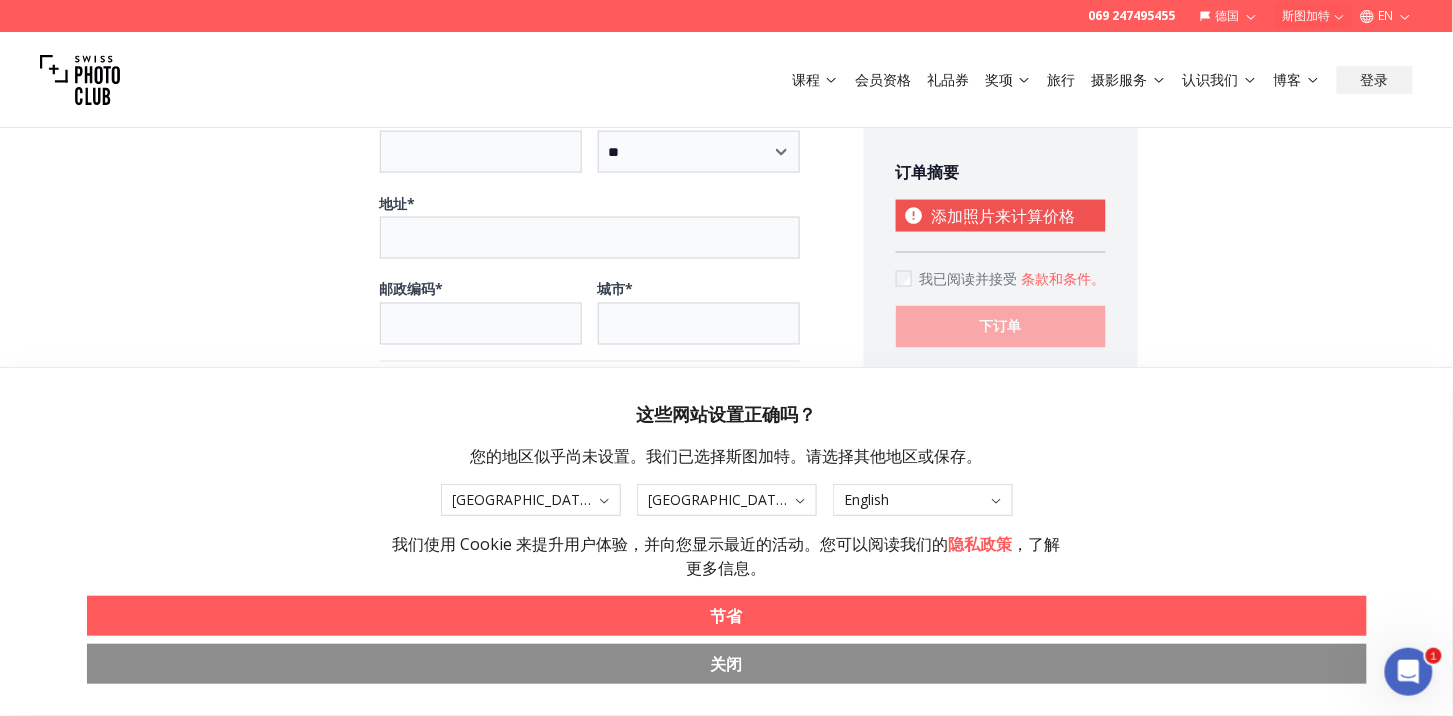 click on "节省" at bounding box center [727, 616] 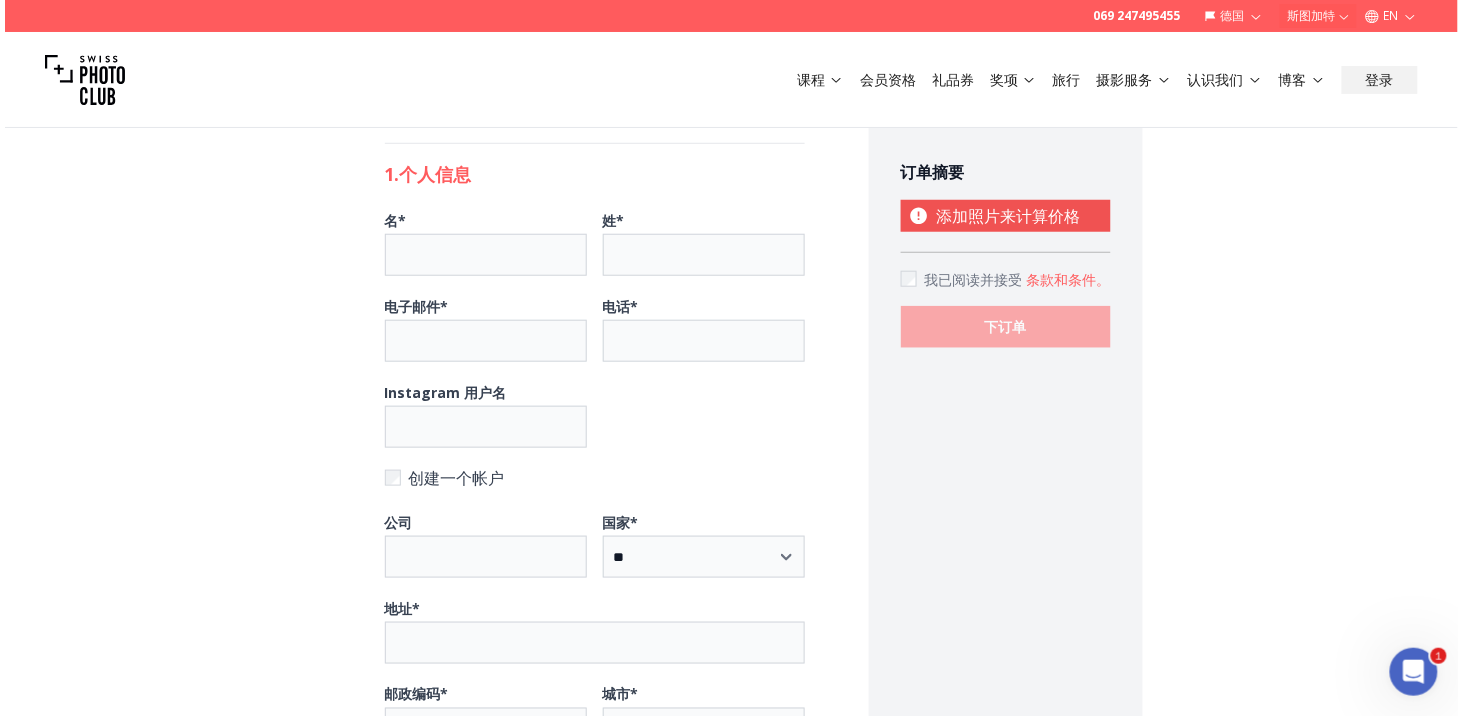 scroll, scrollTop: 400, scrollLeft: 0, axis: vertical 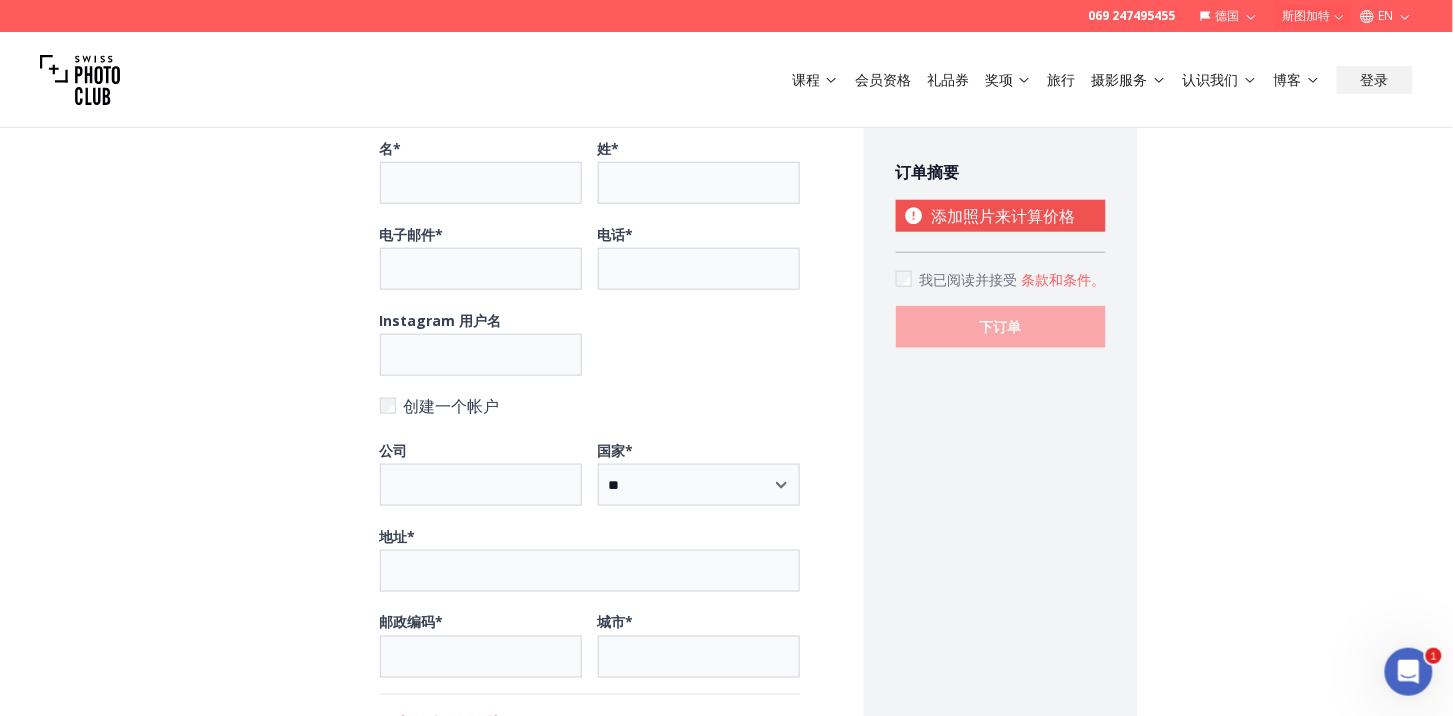 click on "条款和条件" at bounding box center (1057, 279) 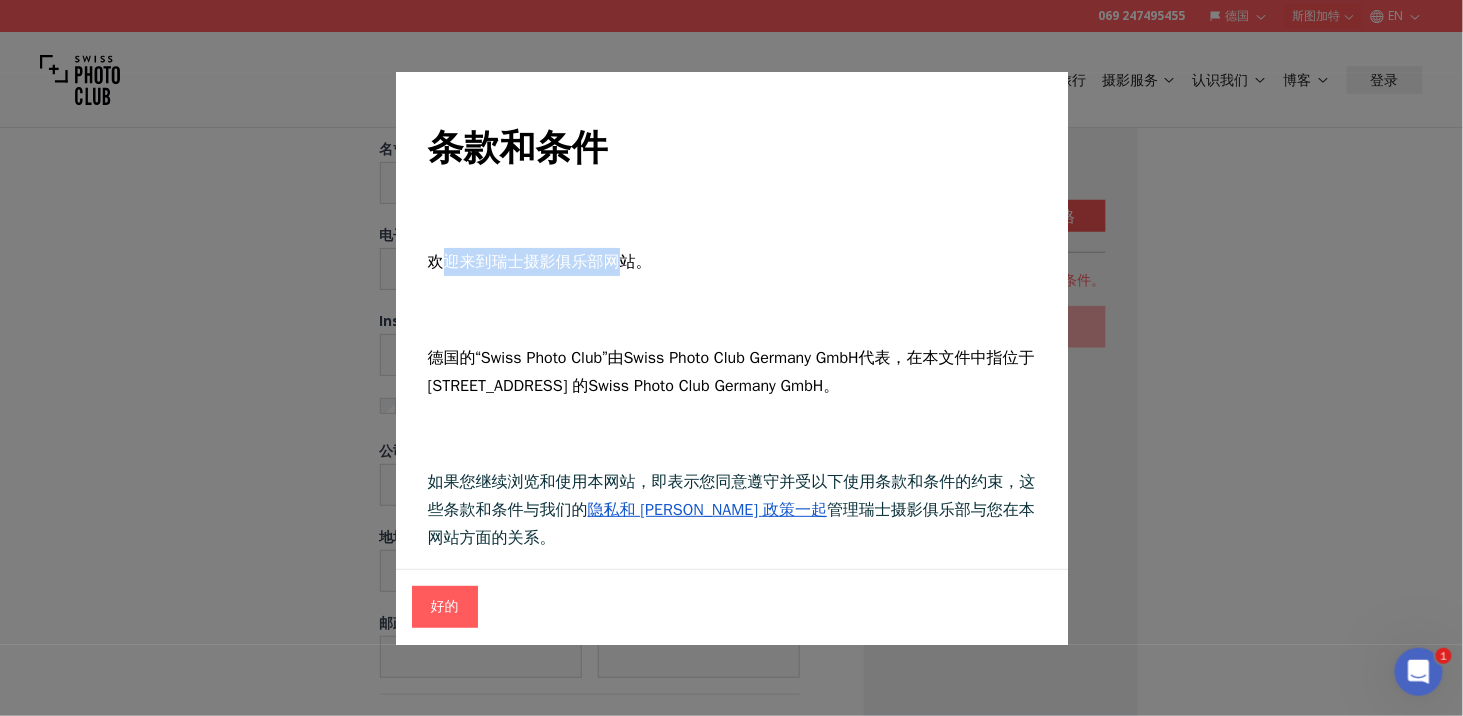 drag, startPoint x: 444, startPoint y: 261, endPoint x: 622, endPoint y: 261, distance: 178 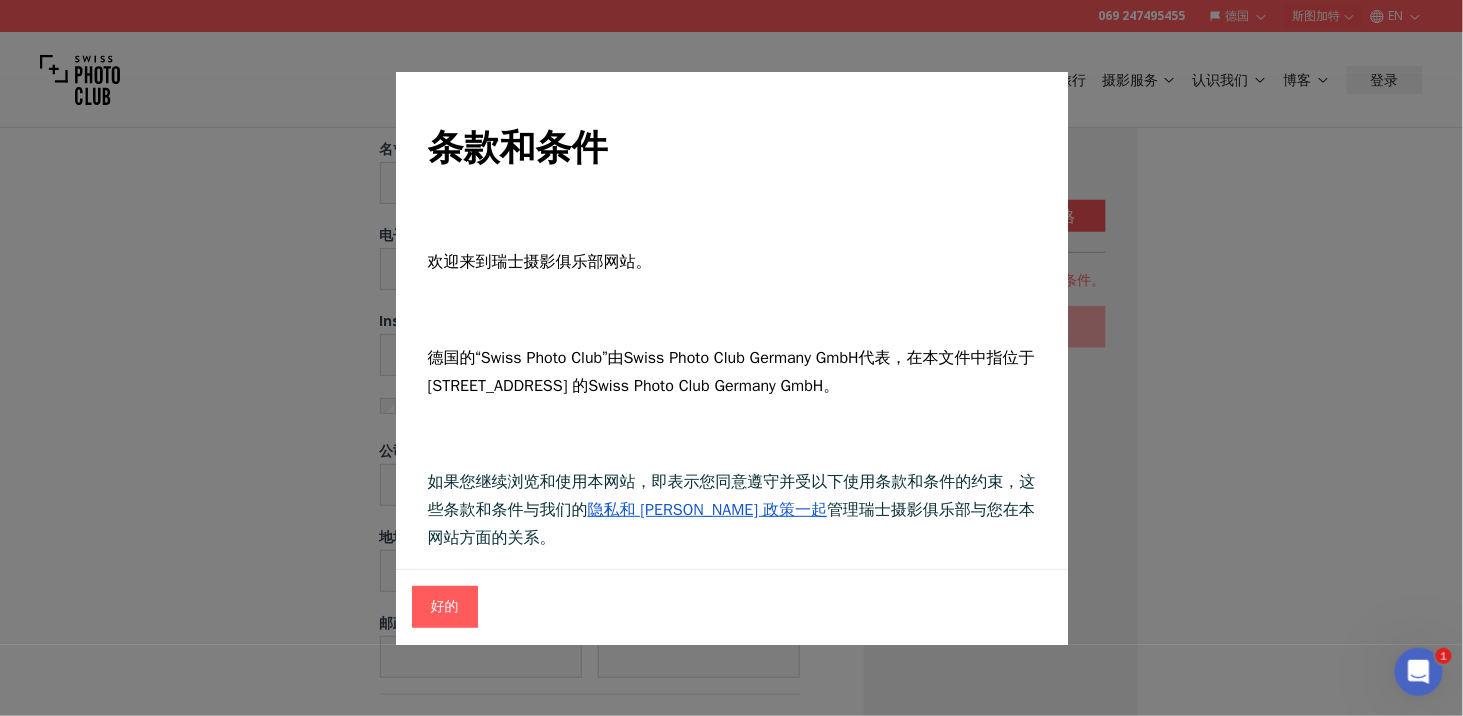 click on "条款和条件 欢迎来到瑞士摄影俱乐部网站。 德国的“Swiss Photo Club”由Swiss Photo Club Germany GmbH 代表 ，在本文件中指 位于德国法兰克福 60598 Lerchesbergring 107 的 Swiss Photo Club Germany GmbH  。 如果您继续浏览和使用本网站，即表示您同意遵守并受以下使用条款和条件的约束，这些条款和条件与我们的 隐私和 cookie 政策一起 管理瑞士摄影俱乐部与您在本网站方面的关系。 如果您不同意这些条款和条件的任何部分，请不要使用我们的网站。 “瑞士摄影俱乐部”或“我们”指本网站的所有者。“您”指本网站的用户或浏览者。 使用条款 使用本网站须遵守以下使用条款： 本网站页面内容仅供您一般参考及使用。内容如有更改，恕不另行通知。 本网站使用 Cookie 来监控浏览偏好。请参阅我们的 隐私政策 ，了解更多详情。 未经授权使用本网站可能会引起索赔和/或构成刑事犯罪。" at bounding box center [732, 8040] 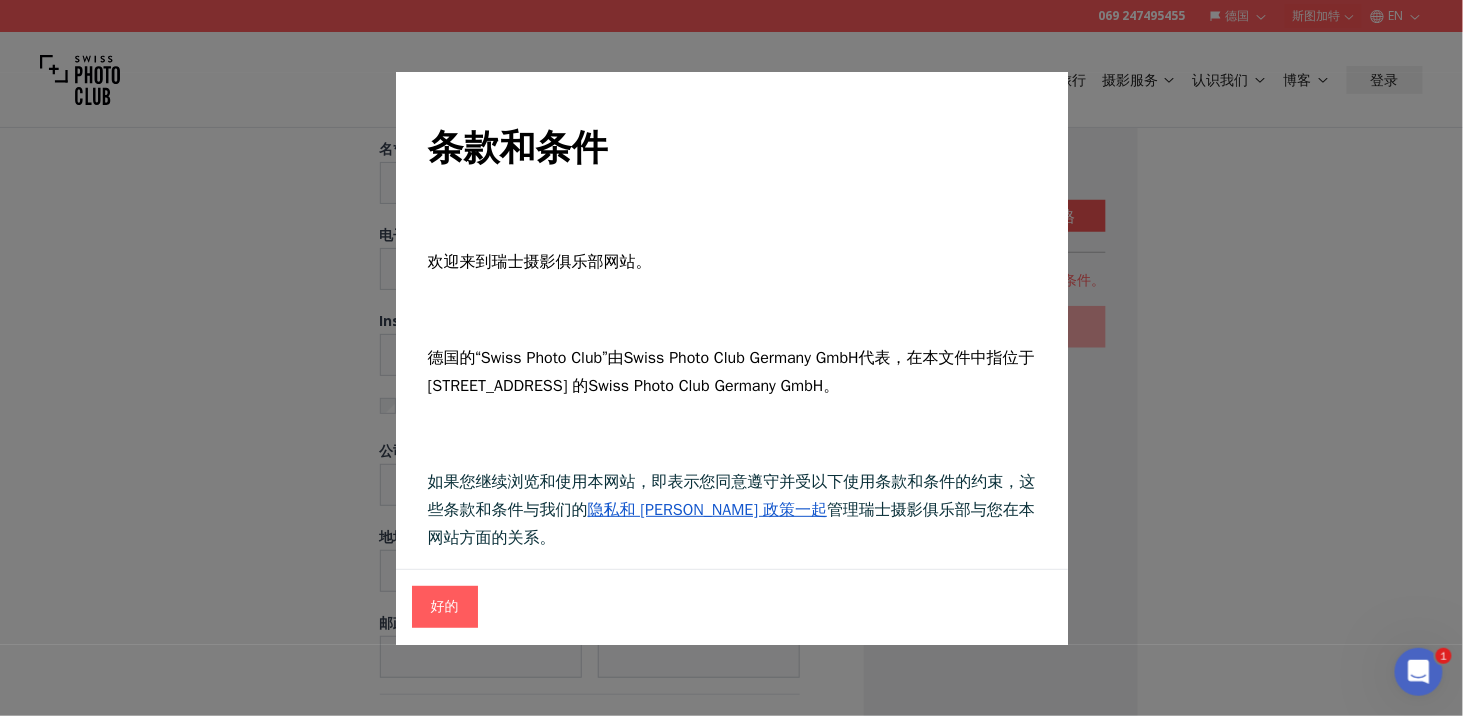 click on "条款和条件 欢迎来到瑞士摄影俱乐部网站。 德国的“Swiss Photo Club”由Swiss Photo Club Germany GmbH 代表 ，在本文件中指 位于德国法兰克福 60598 Lerchesbergring 107 的 Swiss Photo Club Germany GmbH  。 如果您继续浏览和使用本网站，即表示您同意遵守并受以下使用条款和条件的约束，这些条款和条件与我们的 隐私和 cookie 政策一起 管理瑞士摄影俱乐部与您在本网站方面的关系。 如果您不同意这些条款和条件的任何部分，请不要使用我们的网站。 “瑞士摄影俱乐部”或“我们”指本网站的所有者。“您”指本网站的用户或浏览者。 使用条款 使用本网站须遵守以下使用条款： 本网站页面内容仅供您一般参考及使用。内容如有更改，恕不另行通知。 本网站使用 Cookie 来监控浏览偏好。请参阅我们的 隐私政策 ，了解更多详情。 未经授权使用本网站可能会引起索赔和/或构成刑事犯罪。" at bounding box center (732, 8040) 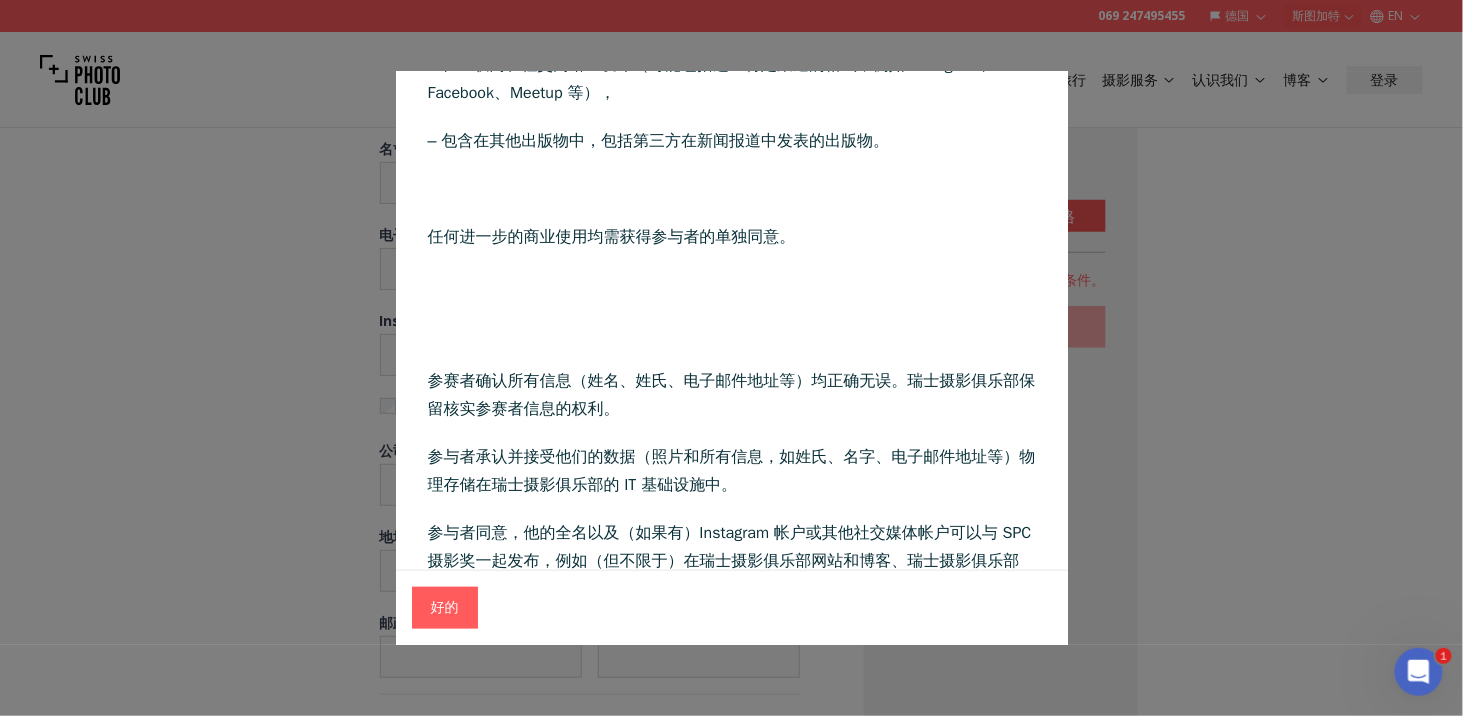 scroll, scrollTop: 7333, scrollLeft: 0, axis: vertical 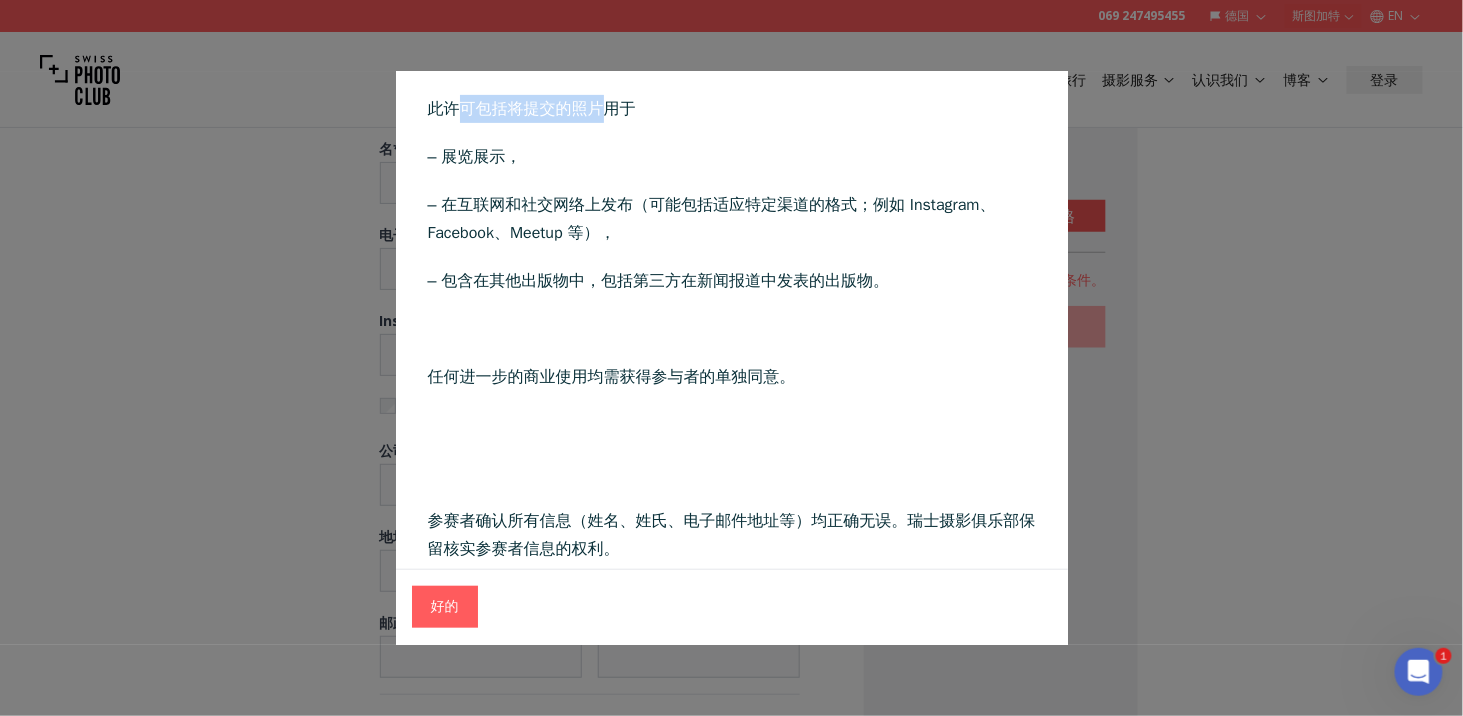 drag, startPoint x: 459, startPoint y: 195, endPoint x: 602, endPoint y: 192, distance: 143.03146 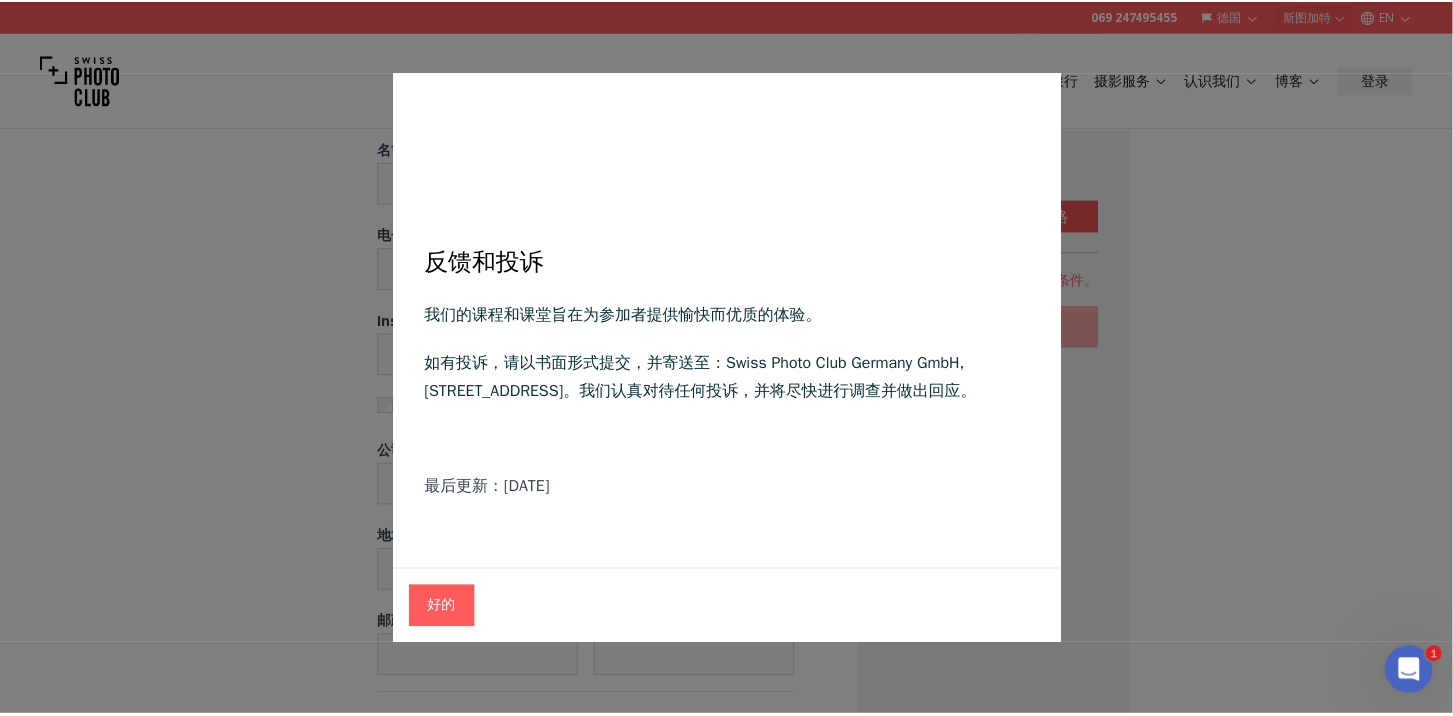 scroll, scrollTop: 13217, scrollLeft: 0, axis: vertical 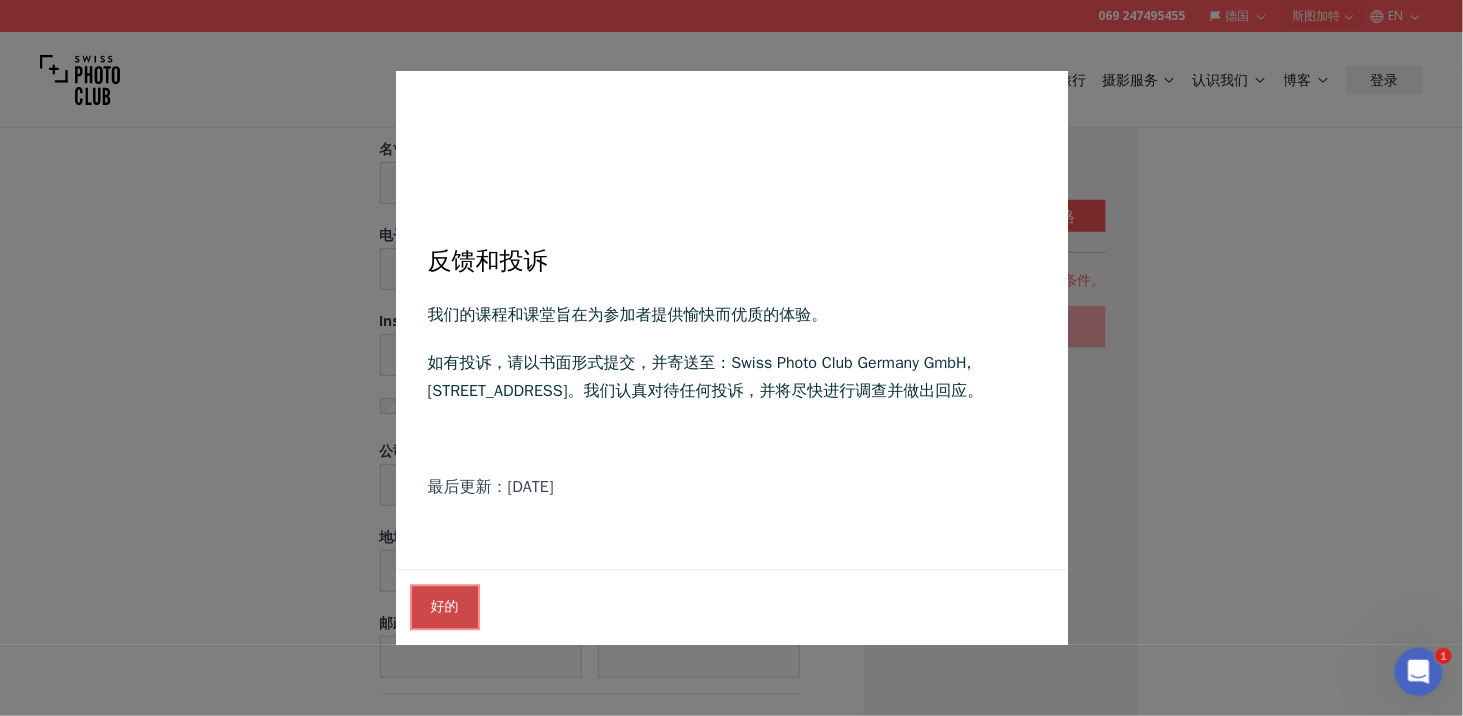 click on "好的" at bounding box center (445, 606) 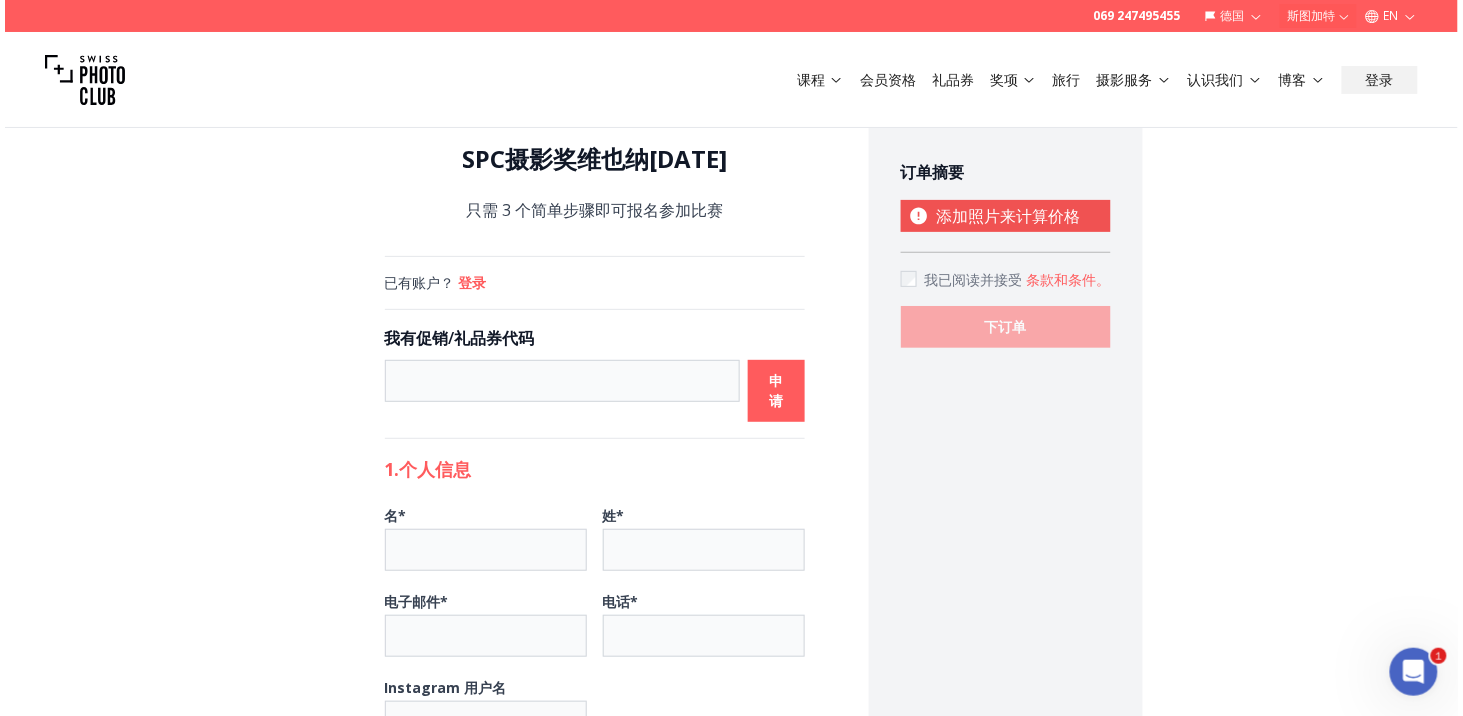 scroll, scrollTop: 0, scrollLeft: 0, axis: both 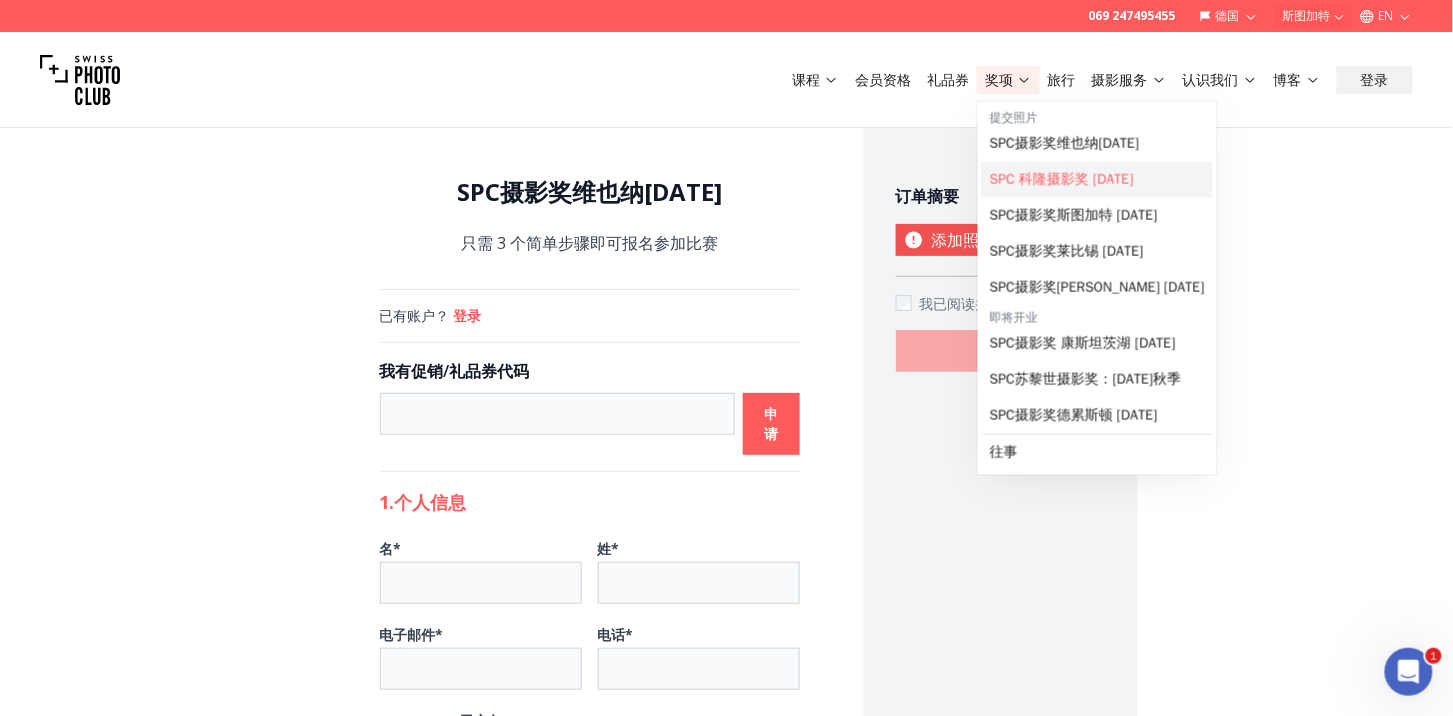 click on "SPC 科隆摄影奖 2025 年 11 月" at bounding box center (1062, 179) 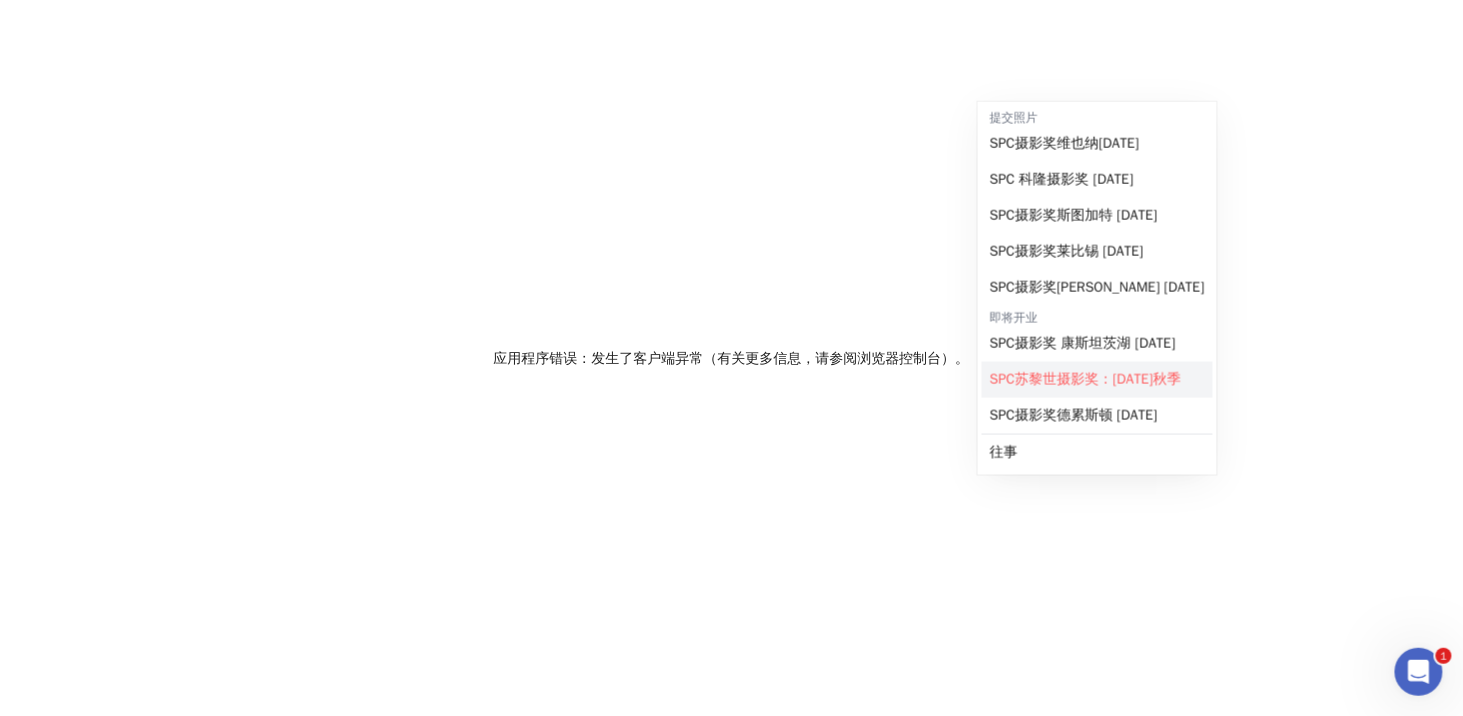 click on "SPC苏黎世摄影奖：2025年秋季" at bounding box center [1085, 379] 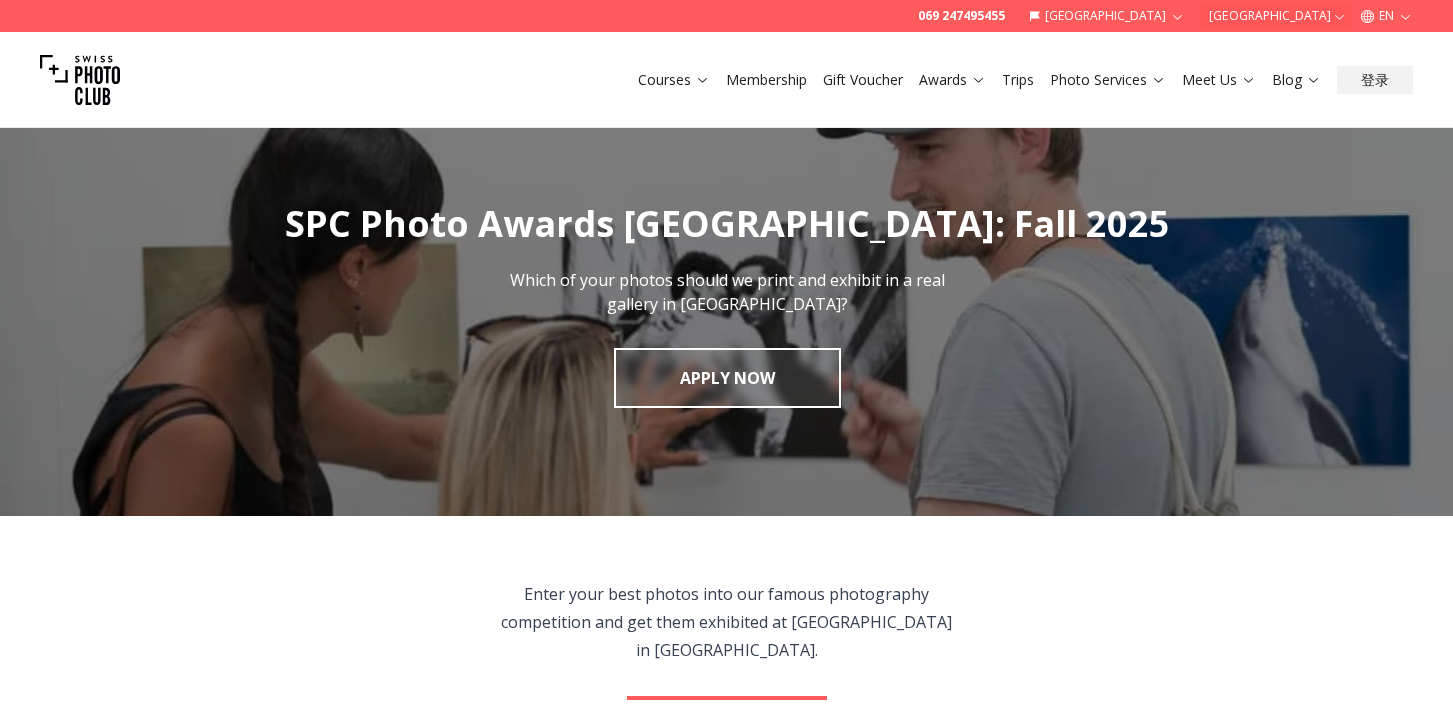 scroll, scrollTop: 0, scrollLeft: 0, axis: both 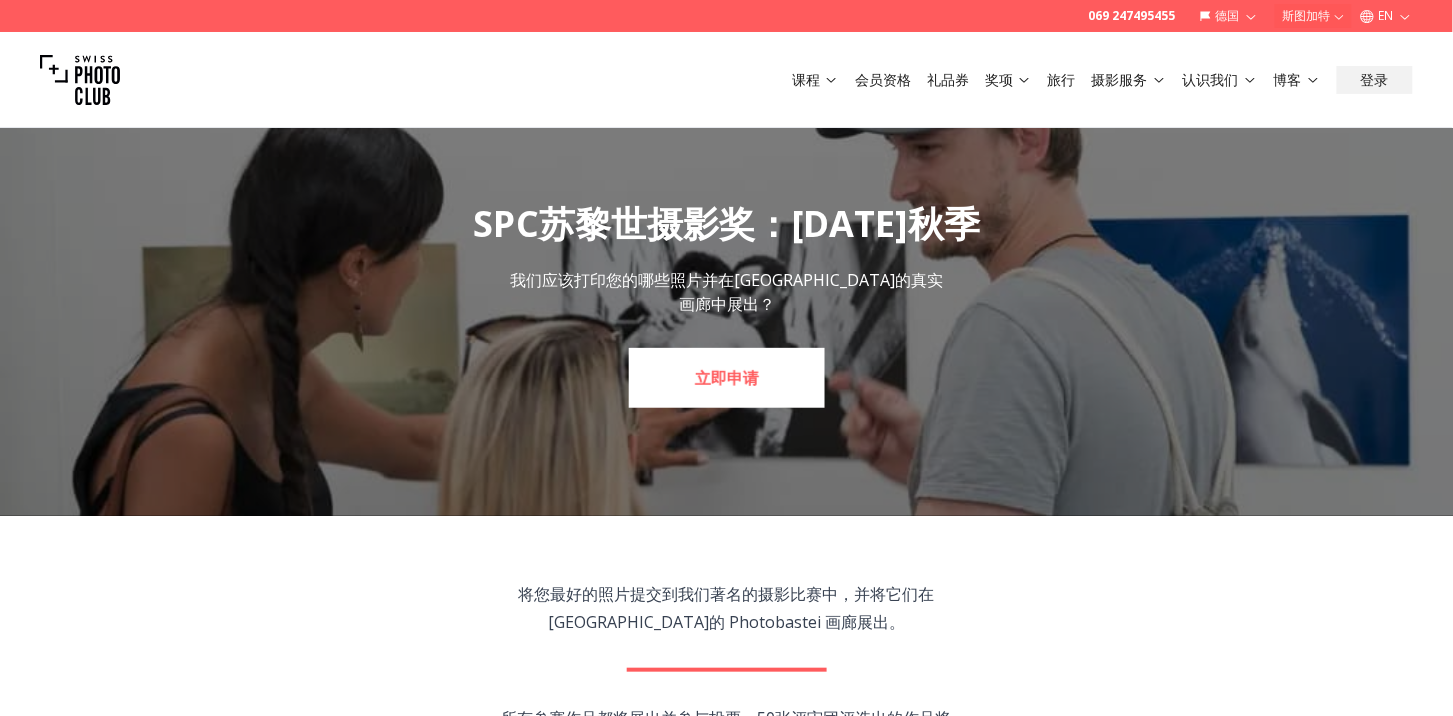 click on "立即申请" at bounding box center [727, 378] 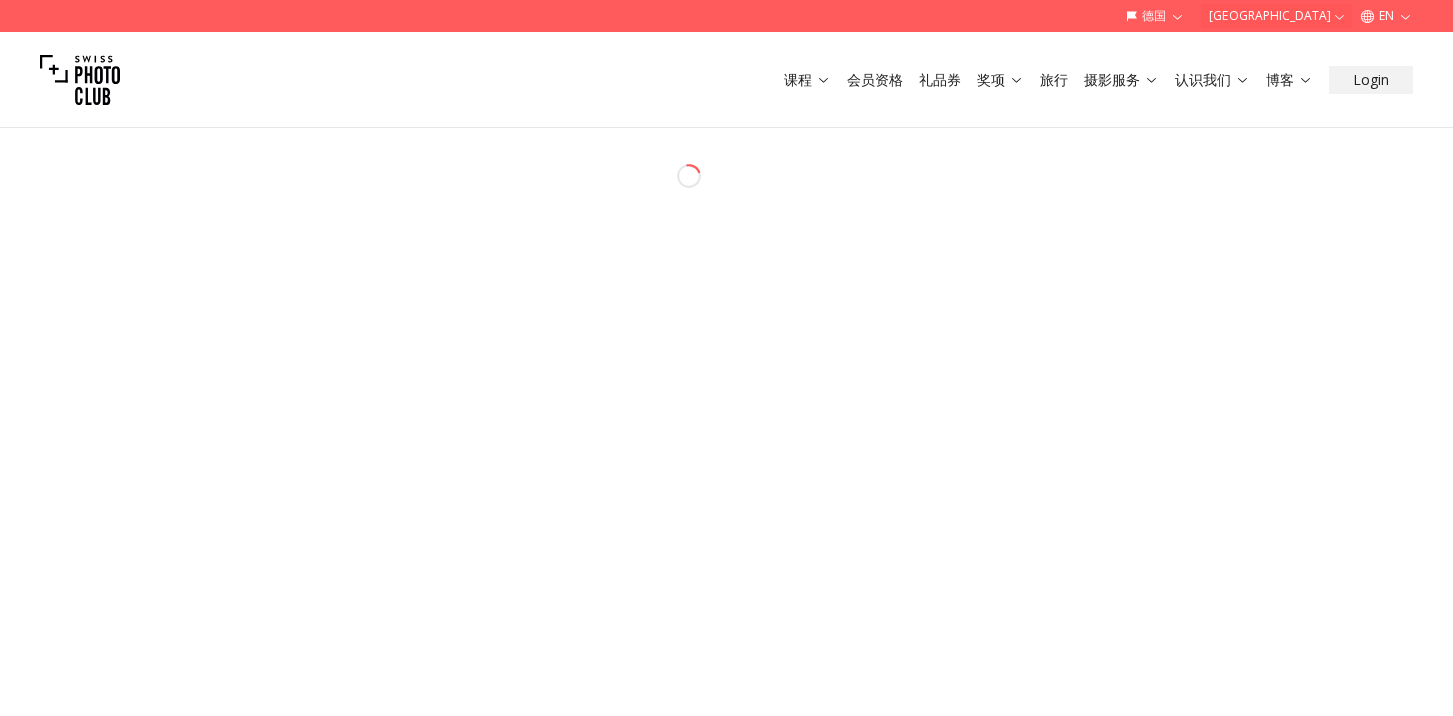 scroll, scrollTop: 0, scrollLeft: 0, axis: both 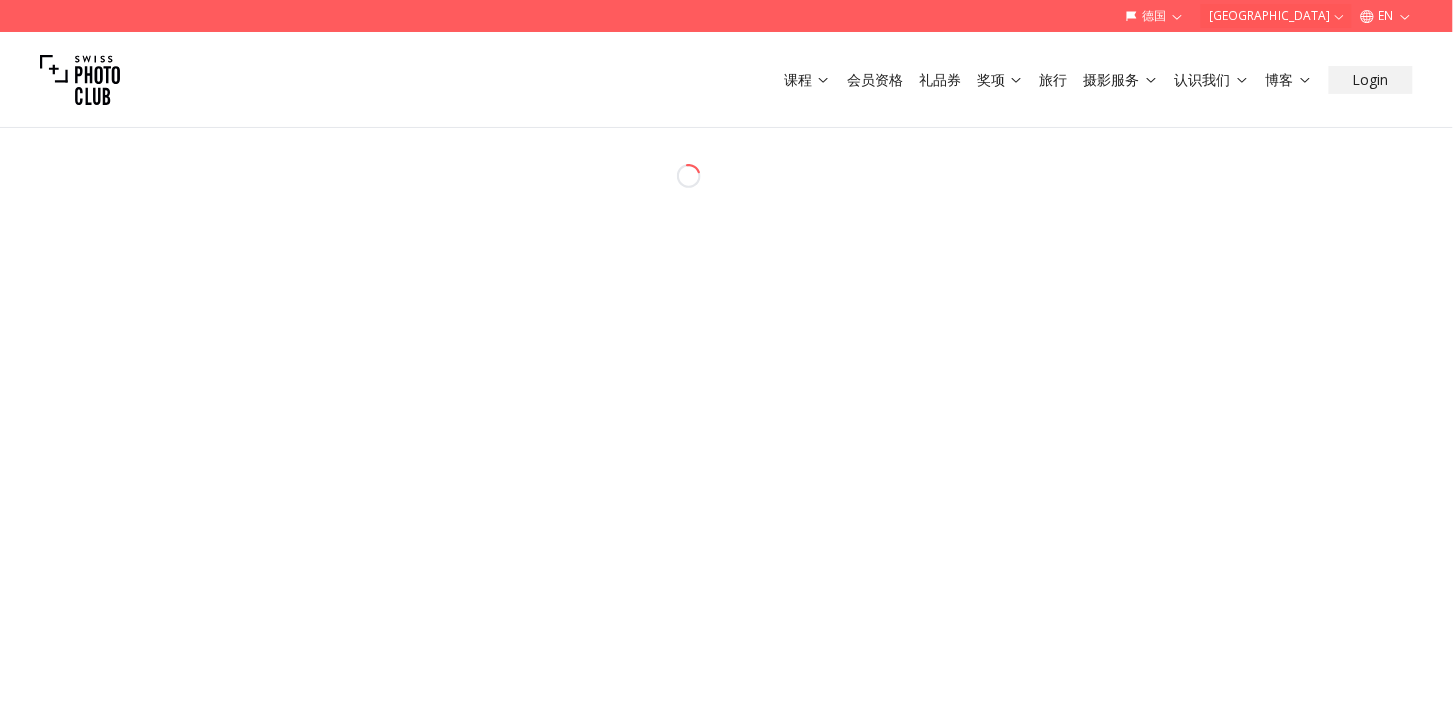 select on "*******" 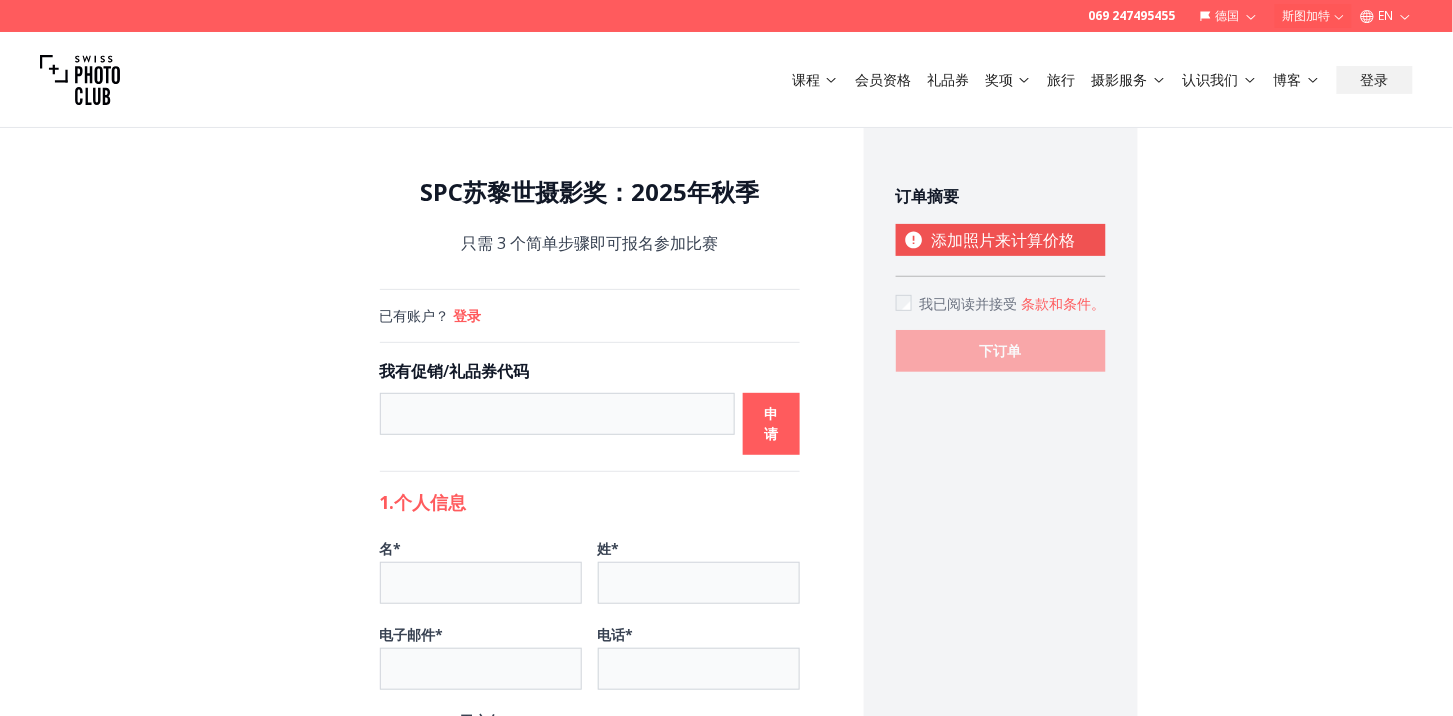 click on "条款和条件" at bounding box center [1057, 303] 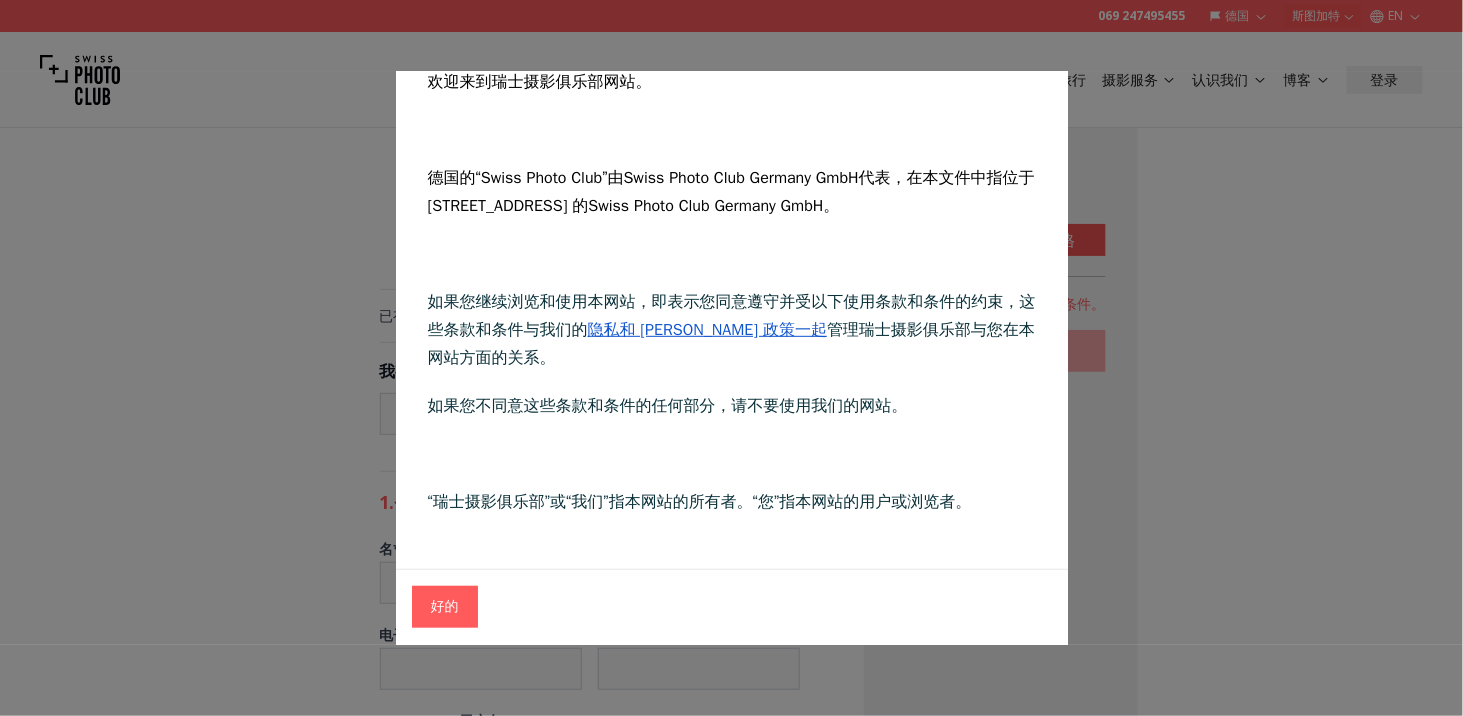 scroll, scrollTop: 266, scrollLeft: 0, axis: vertical 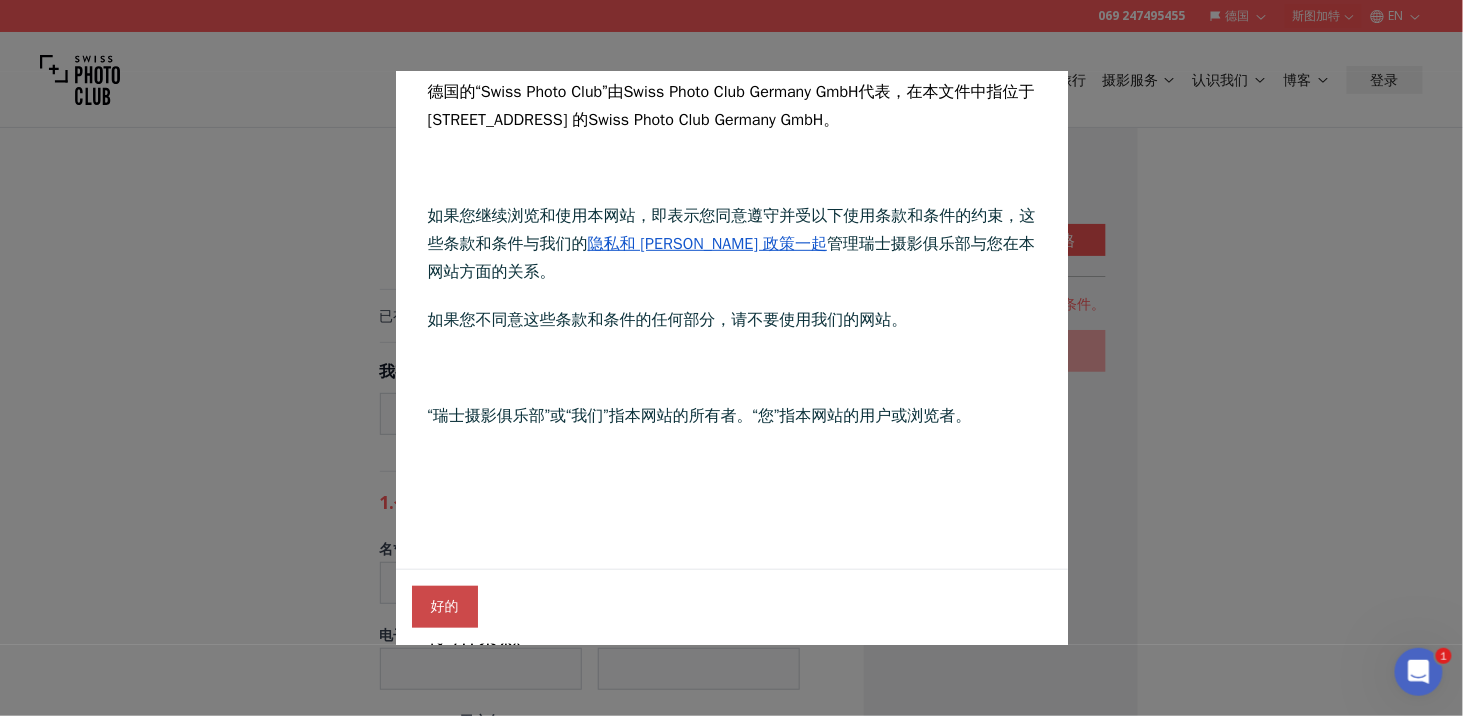 click on "好的" at bounding box center [445, 607] 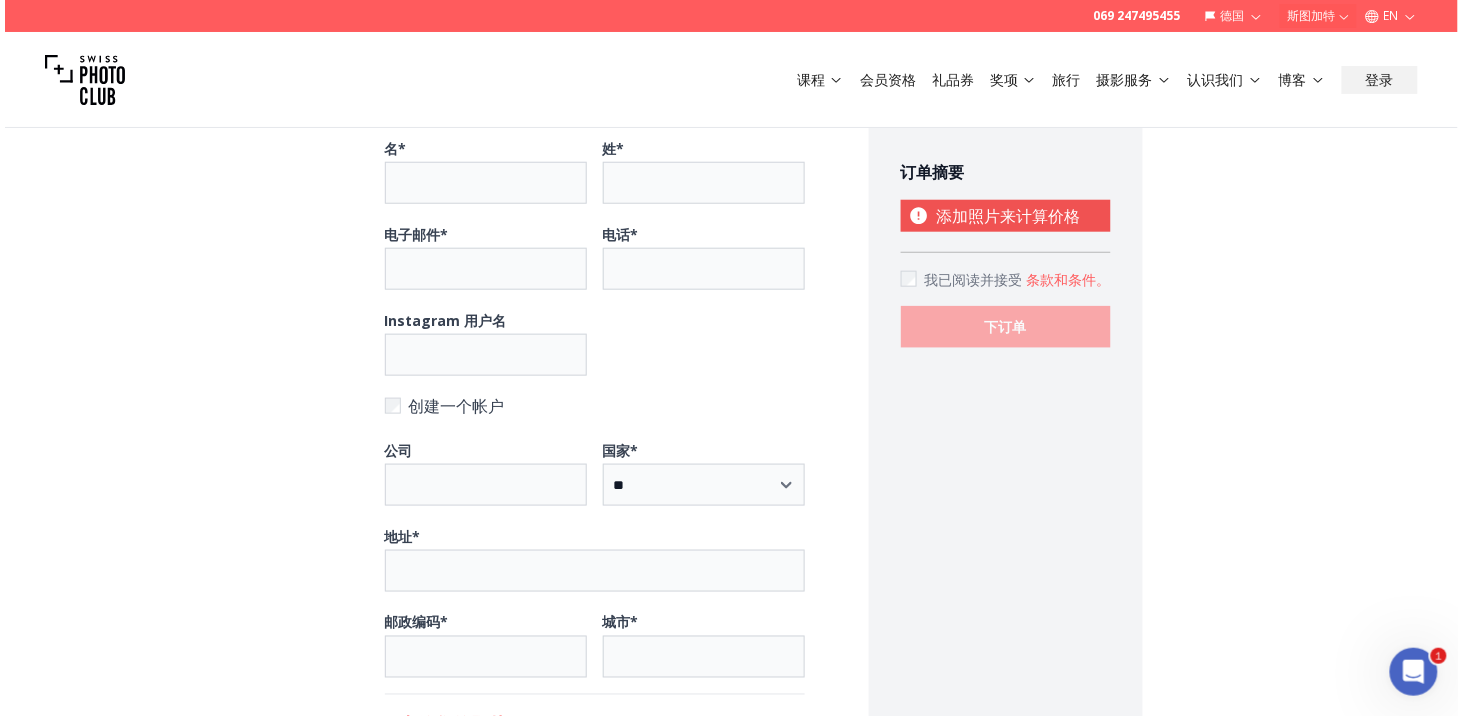 scroll, scrollTop: 0, scrollLeft: 0, axis: both 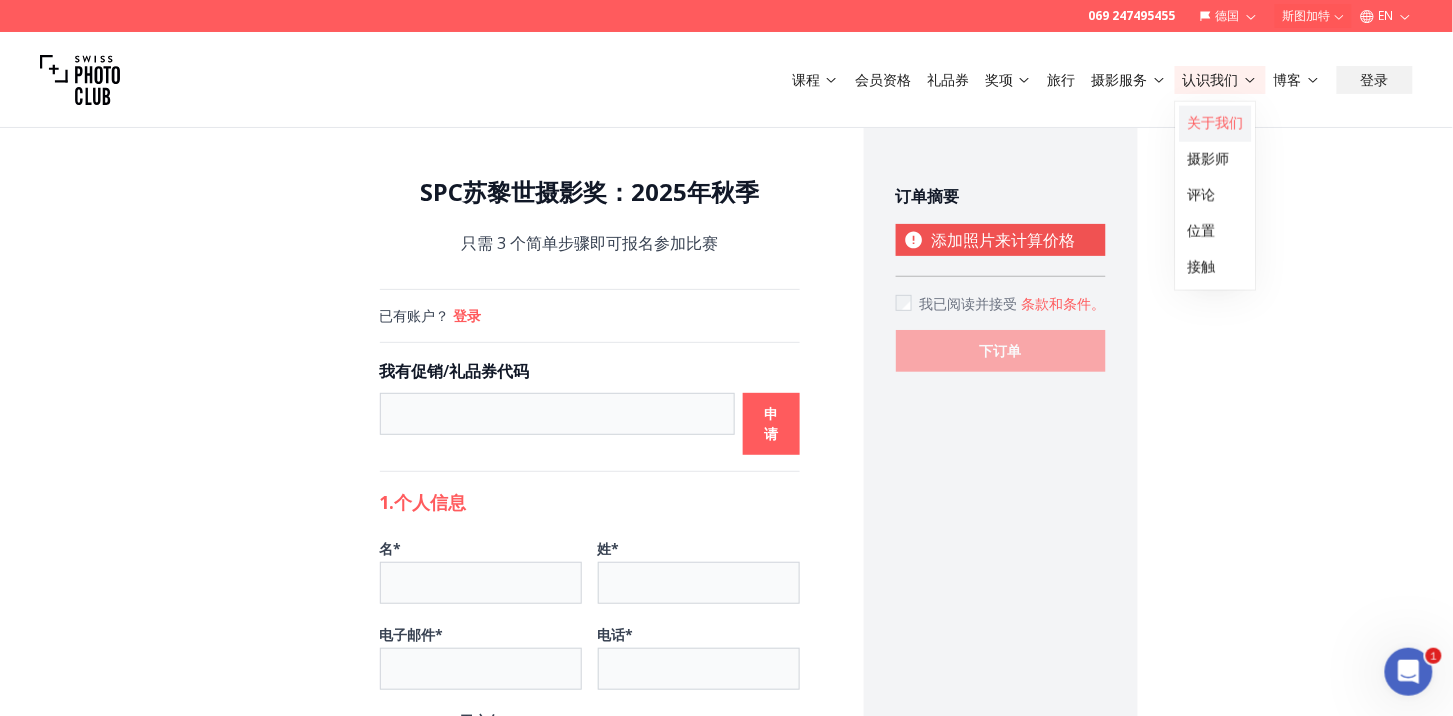 click on "关于我们" at bounding box center [1216, 123] 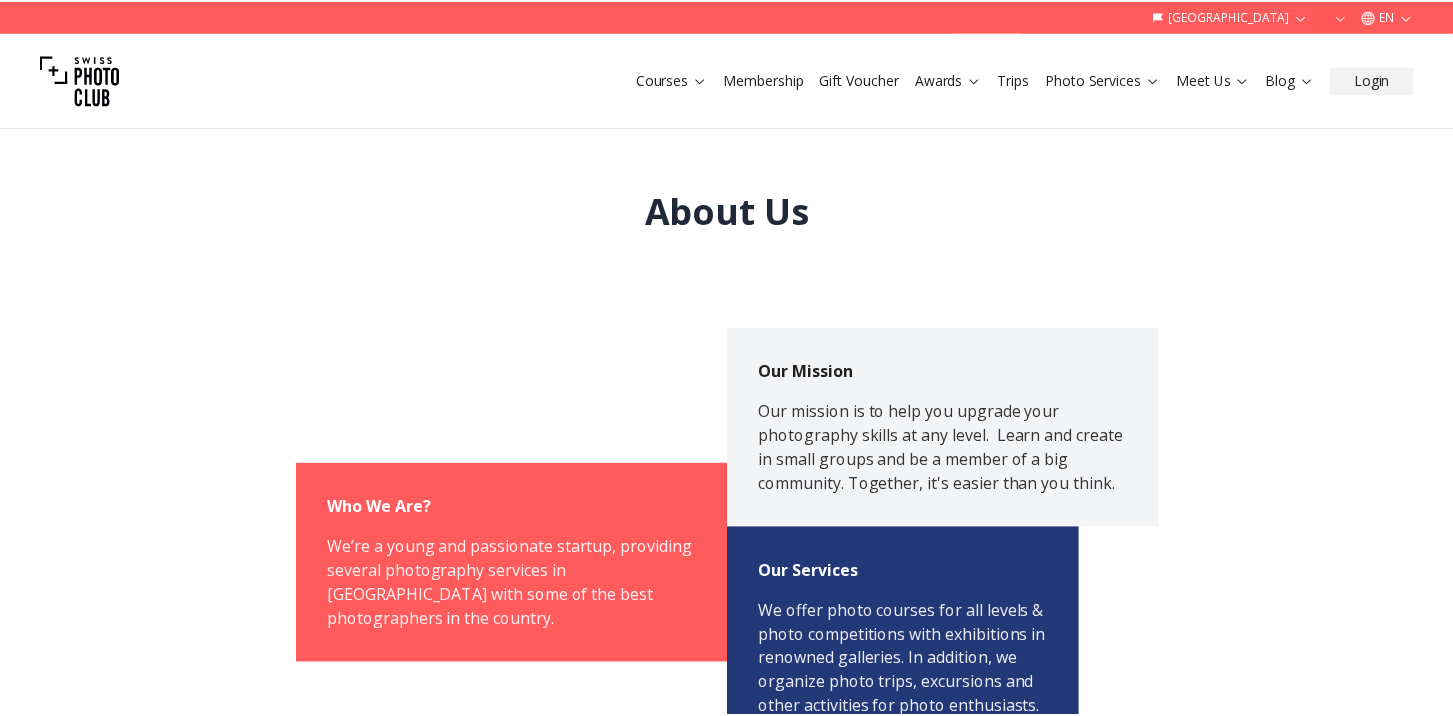 scroll, scrollTop: 0, scrollLeft: 0, axis: both 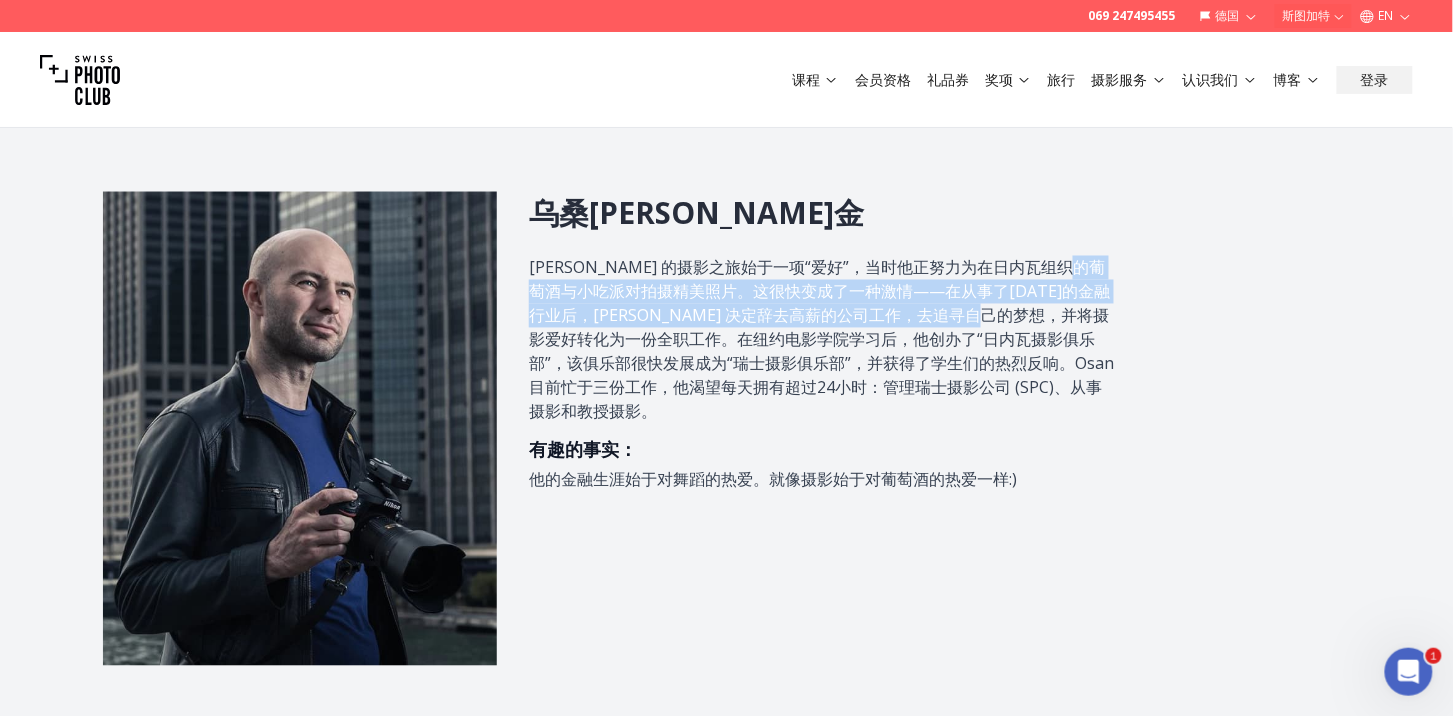 drag, startPoint x: 552, startPoint y: 298, endPoint x: 1102, endPoint y: 315, distance: 550.26263 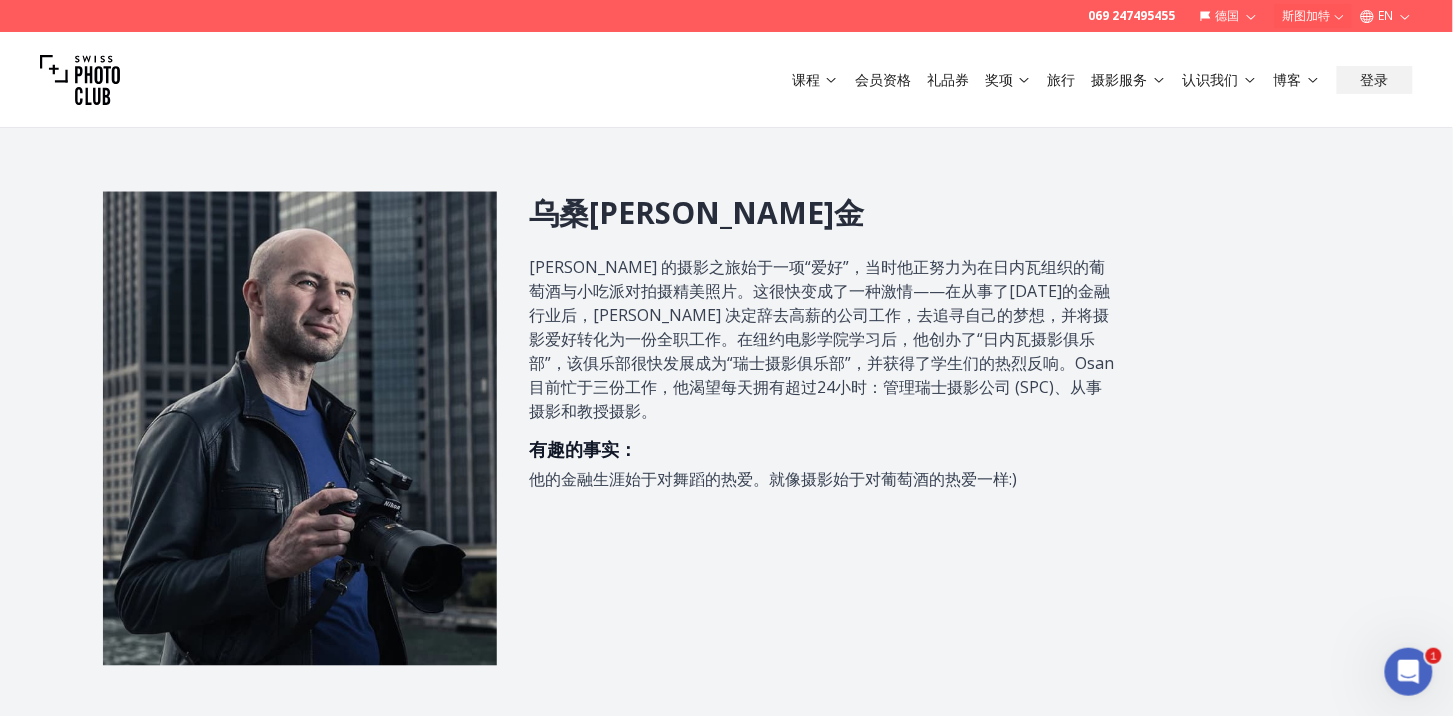 click on "Osan 的摄影之旅始于一项“爱好”，当时他正努力为在日内瓦组织的葡萄酒与小吃派对拍摄精美照片。这很快变成了一种激情——在从事了14年的金融行业后，Osan 决定辞去高薪的公司工作，去追寻自己的梦想，并将摄影爱好转化为一份全职工作。在纽约电影学院学习后，他创办了“日内瓦摄影俱乐部”，该俱乐部很快发展成为“瑞士摄影俱乐部”，并获得了学生们的热烈反响。Osan 目前忙于三份工作，他渴望每天拥有超过24小时：管理瑞士摄影公司 (SPC)、从事摄影和教授摄影。" at bounding box center (821, 340) 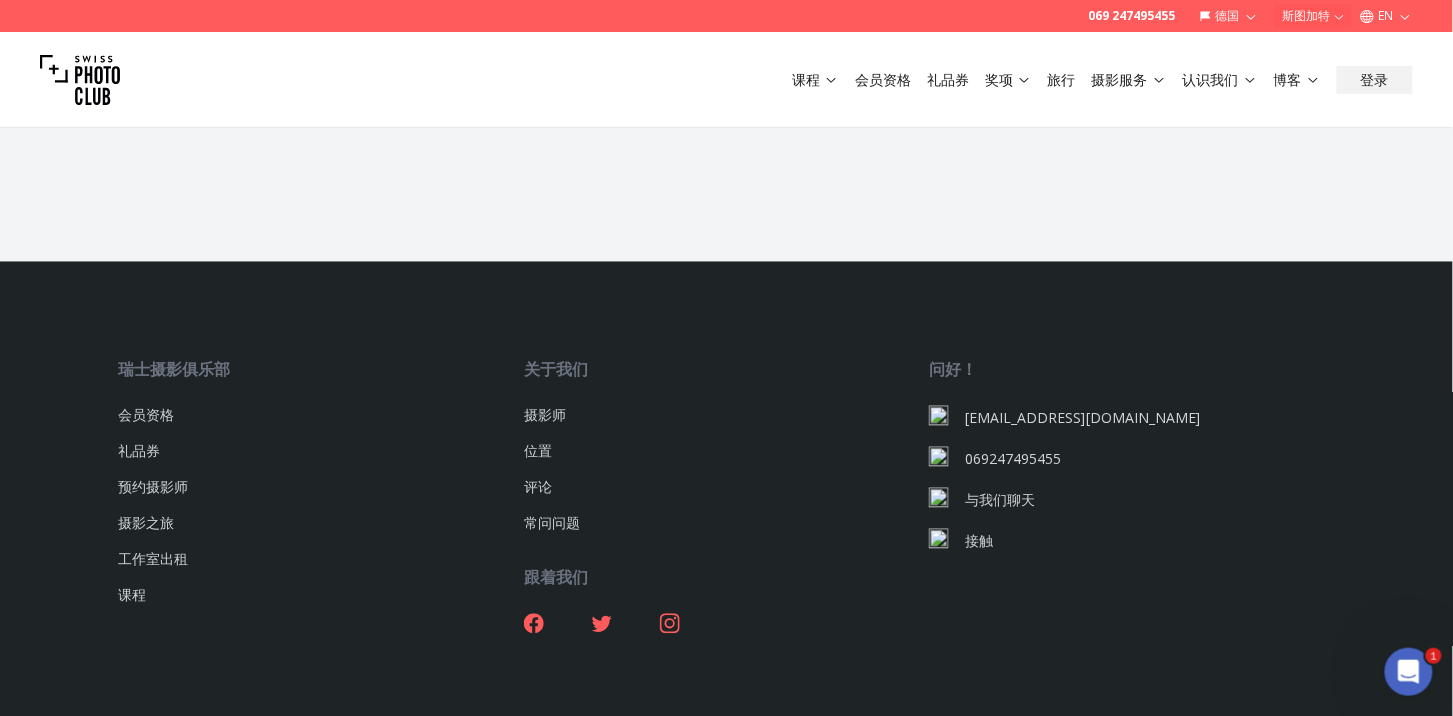 scroll, scrollTop: 2994, scrollLeft: 0, axis: vertical 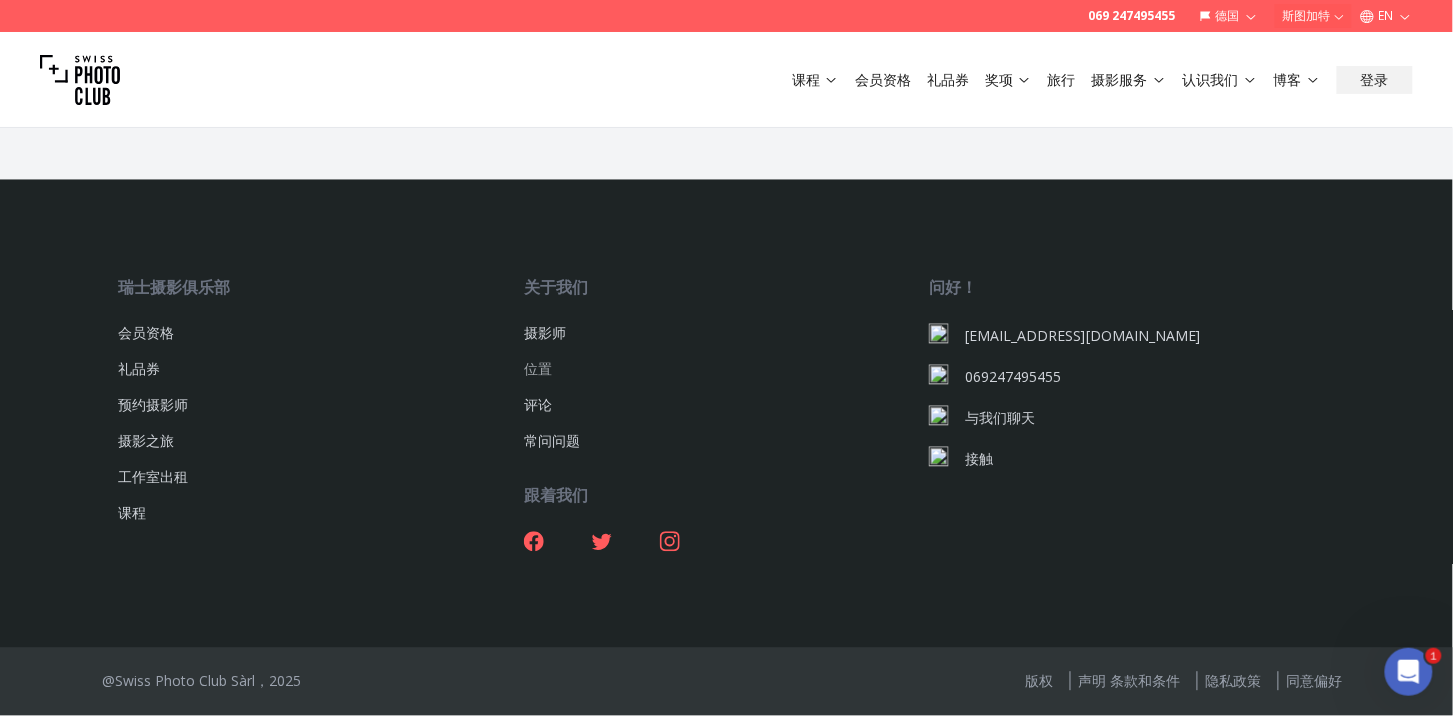 click on "位置" at bounding box center [538, 369] 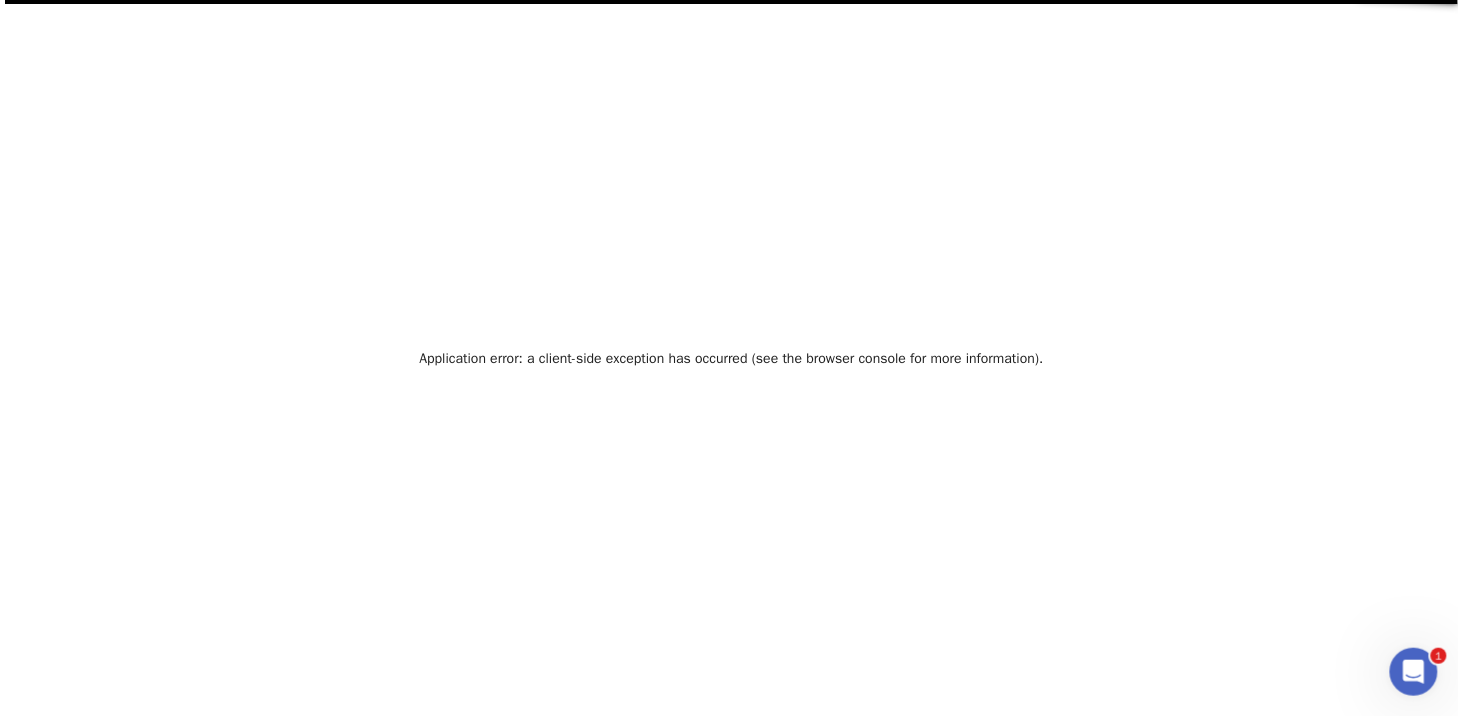 scroll, scrollTop: 0, scrollLeft: 0, axis: both 